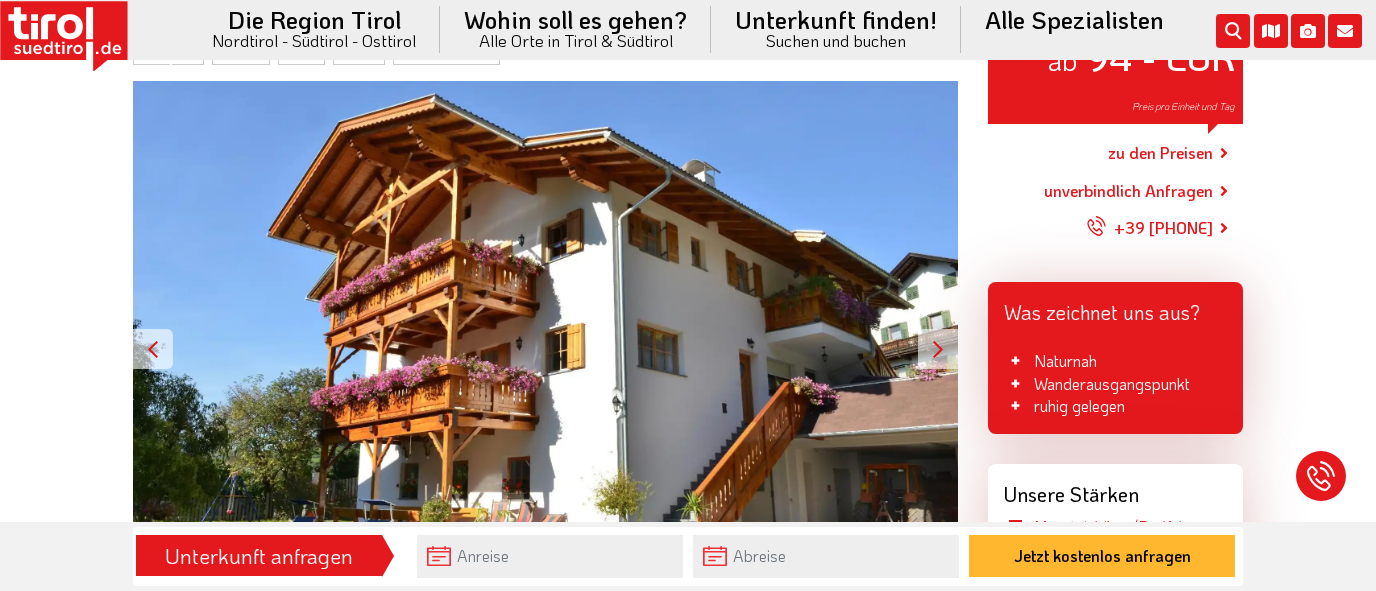 scroll, scrollTop: 310, scrollLeft: 0, axis: vertical 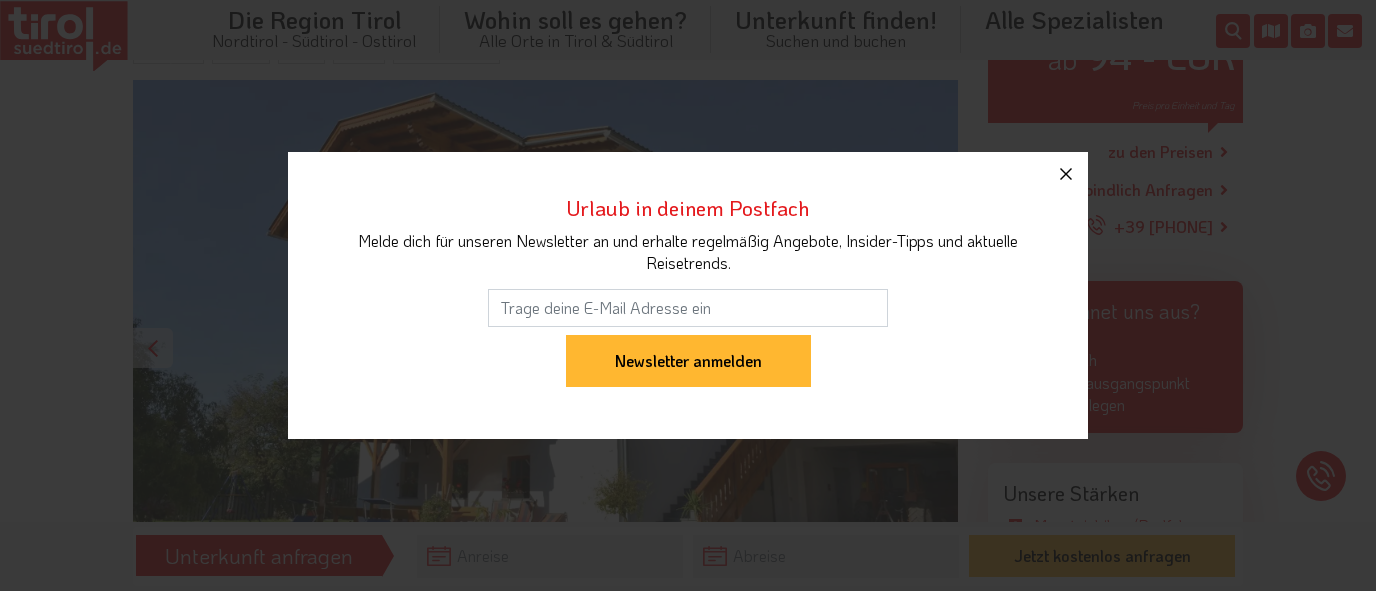 click 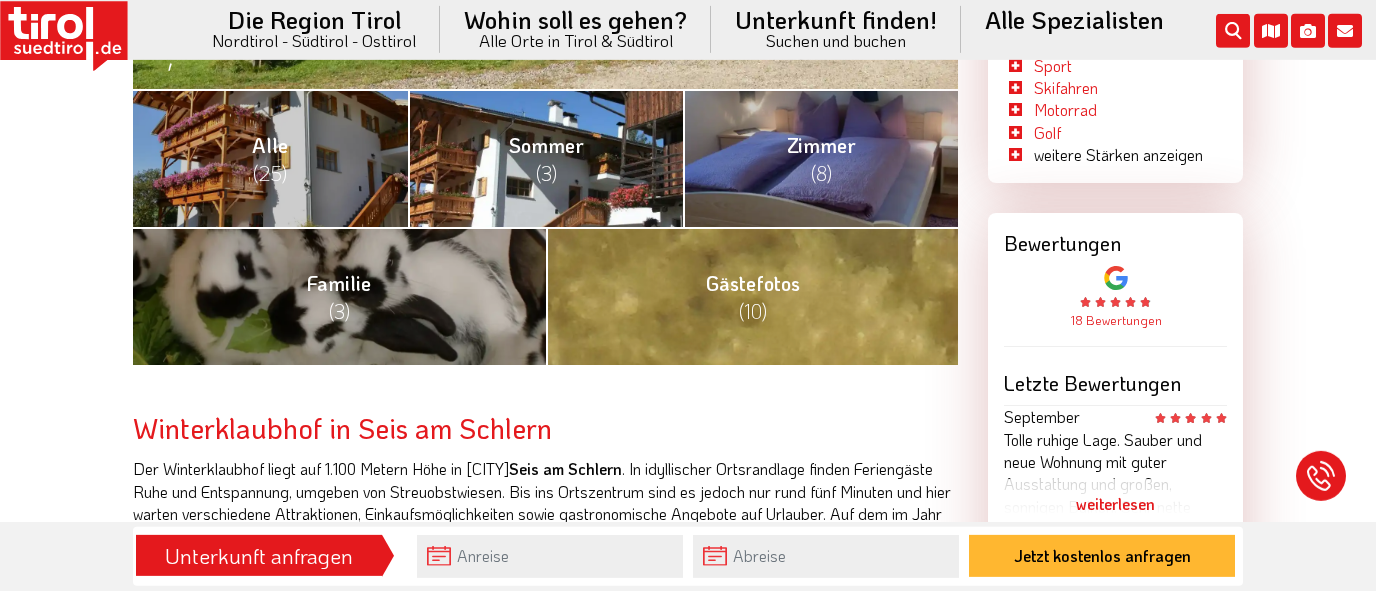 scroll, scrollTop: 851, scrollLeft: 0, axis: vertical 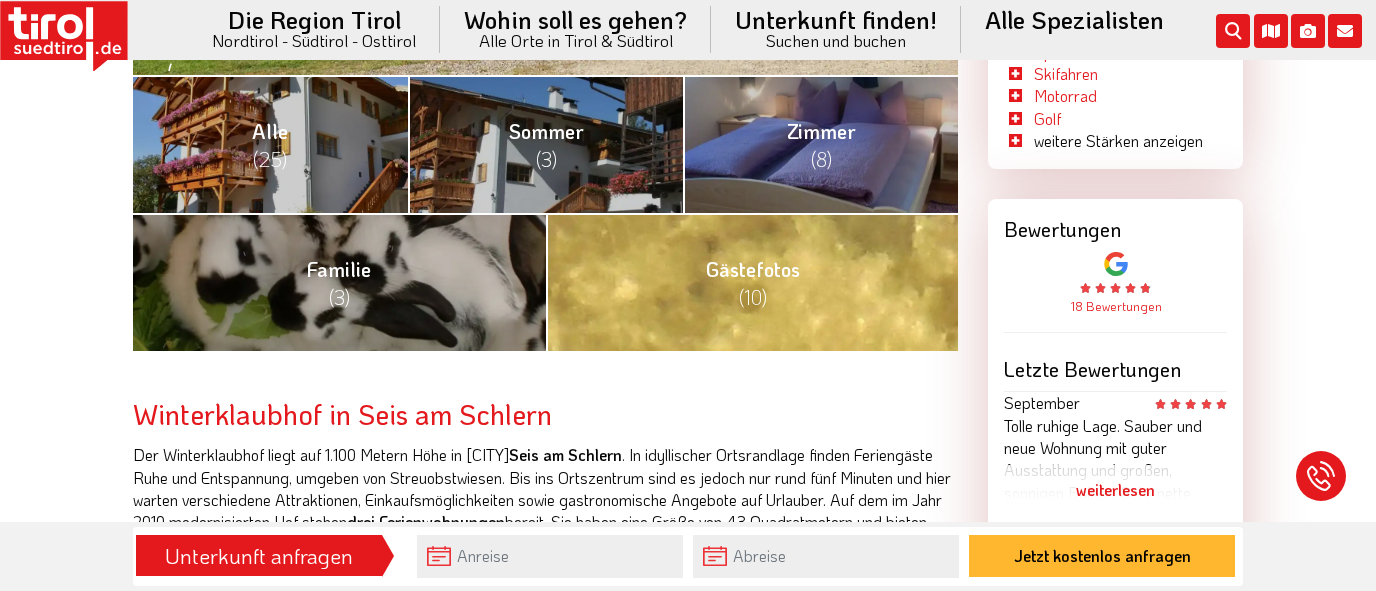 click on "Gästefotos   (10)" at bounding box center [753, 283] 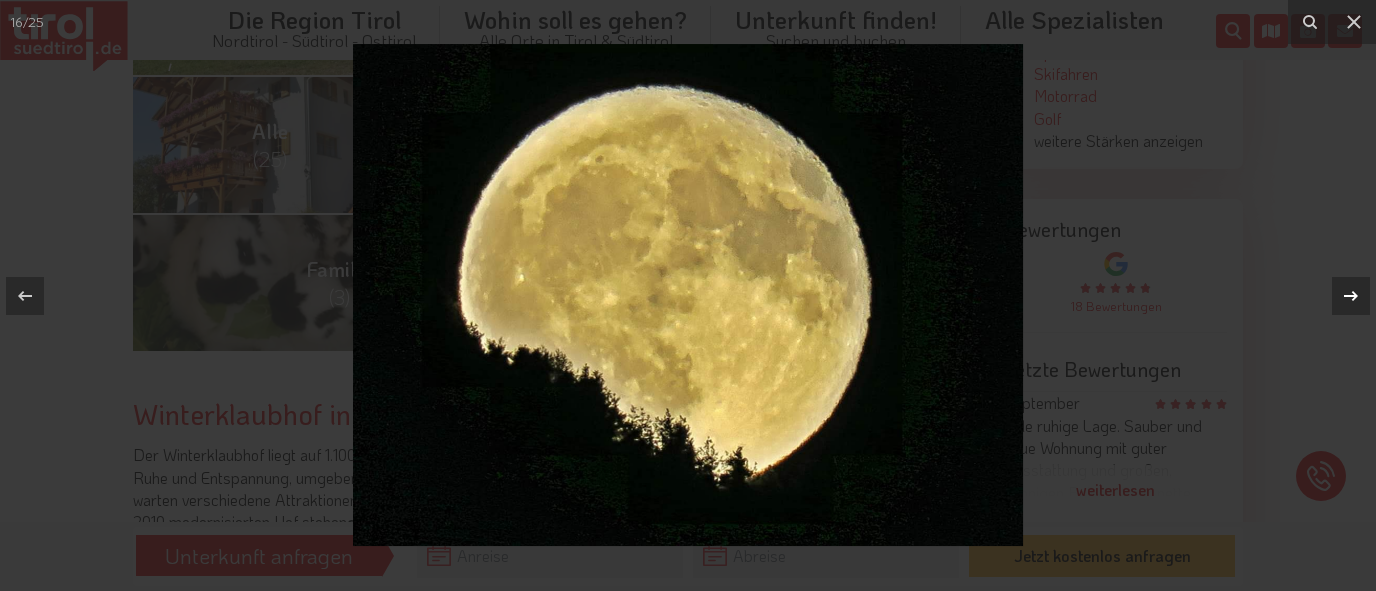 click 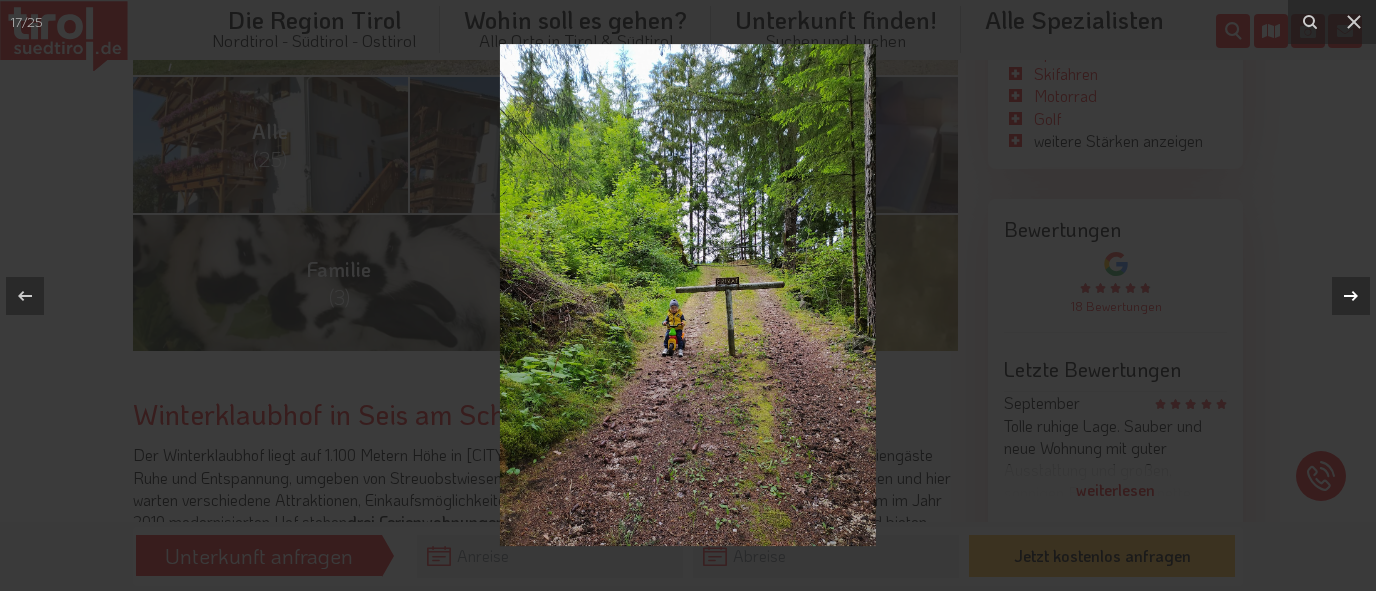 click 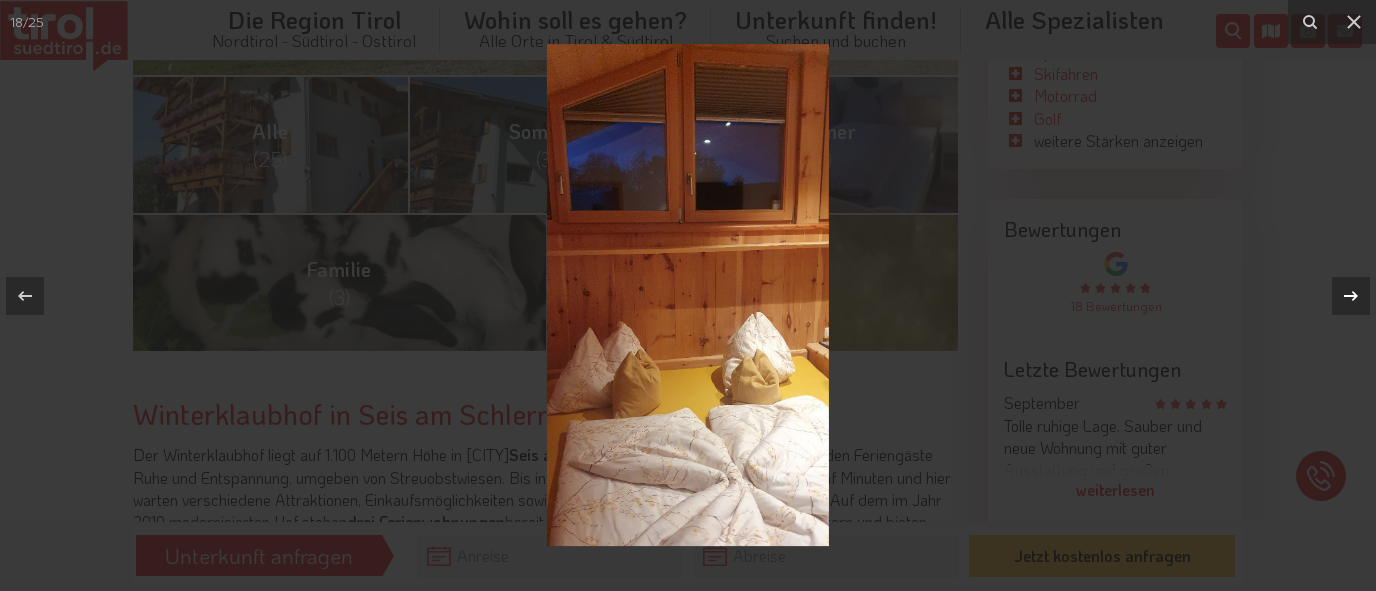 click 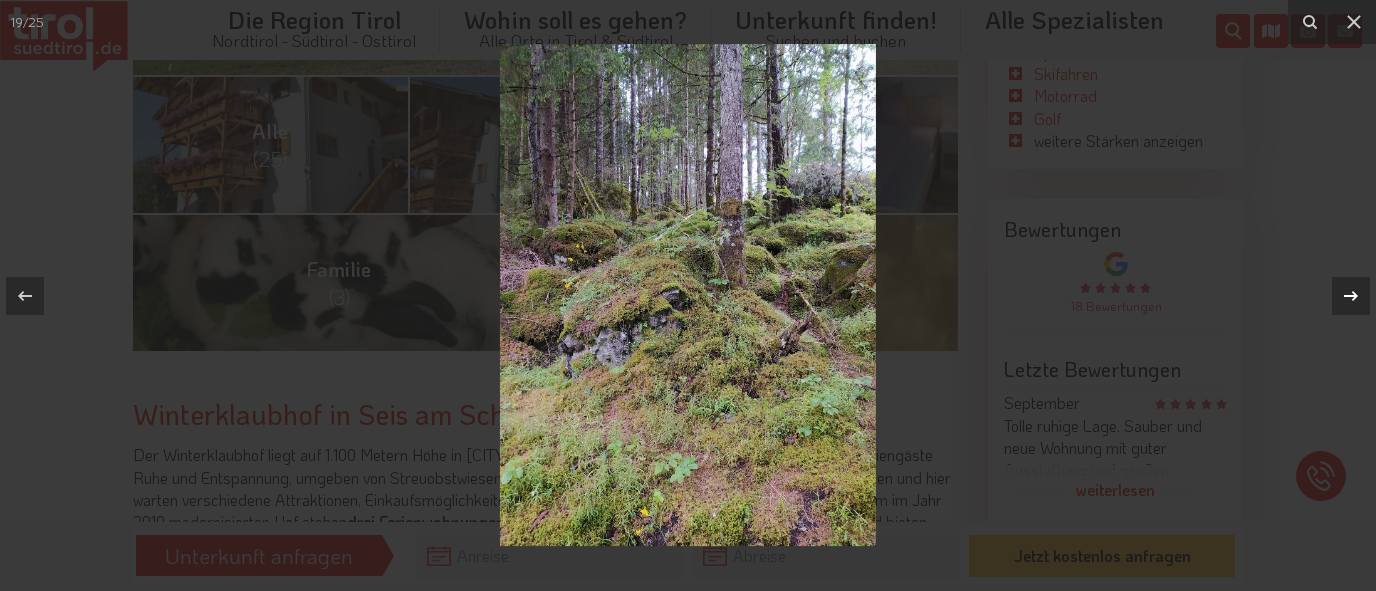 click 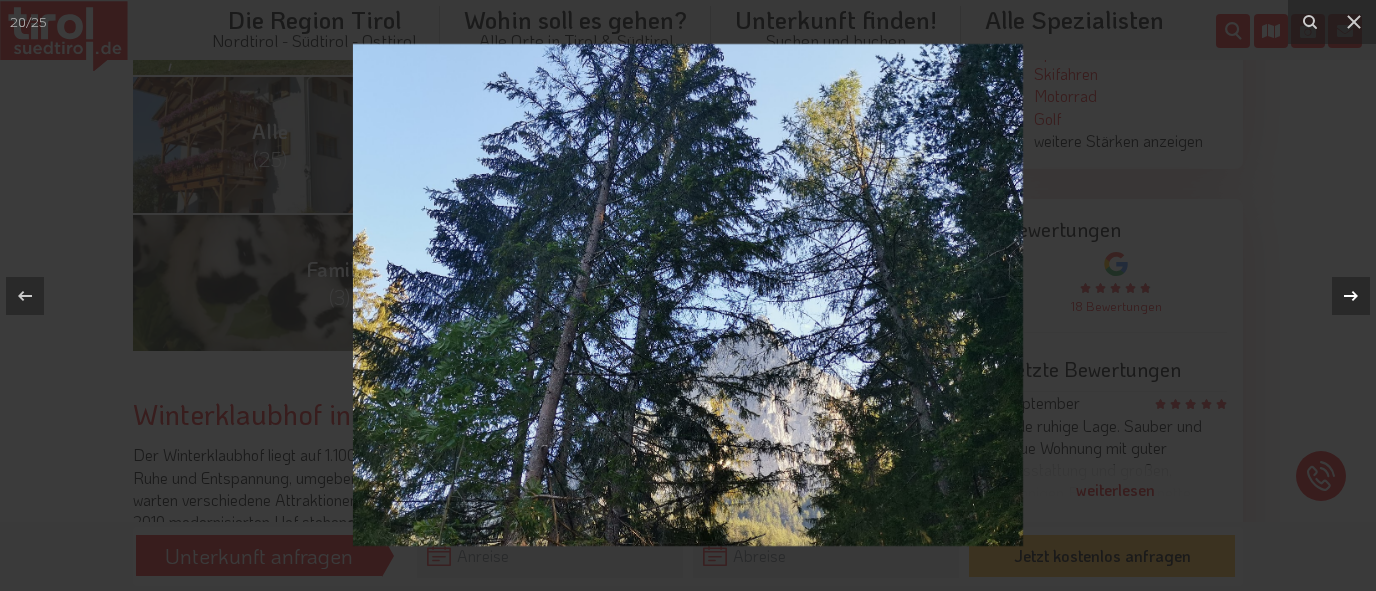 click 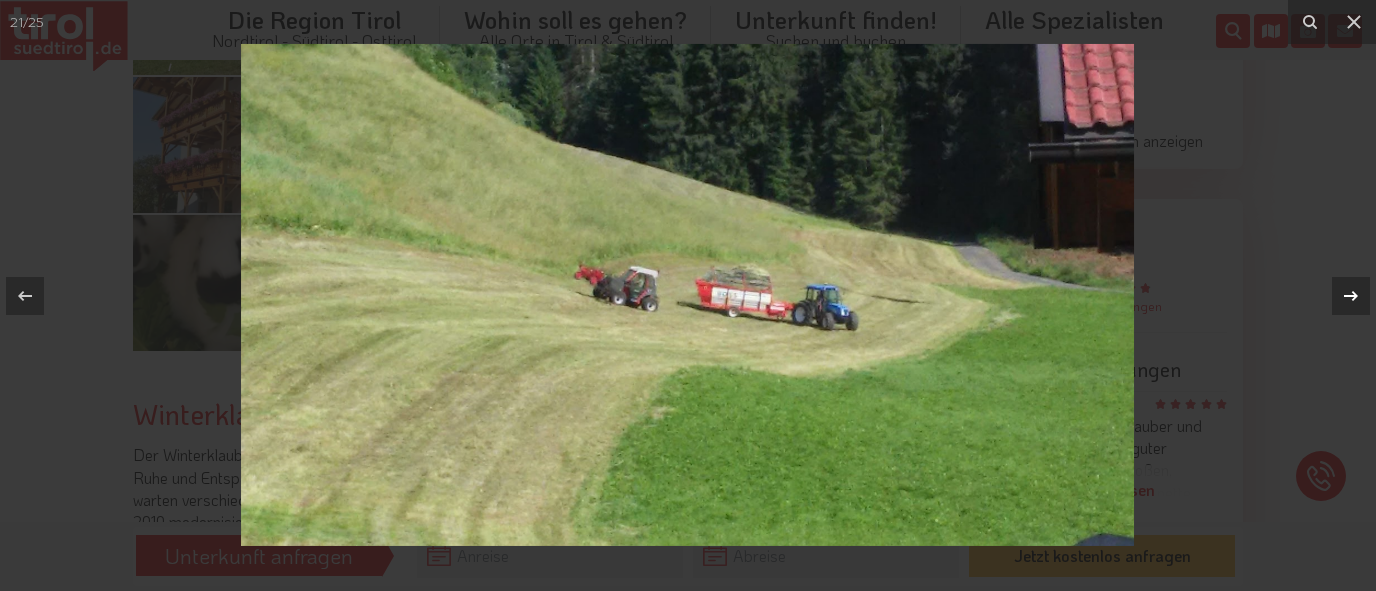 click 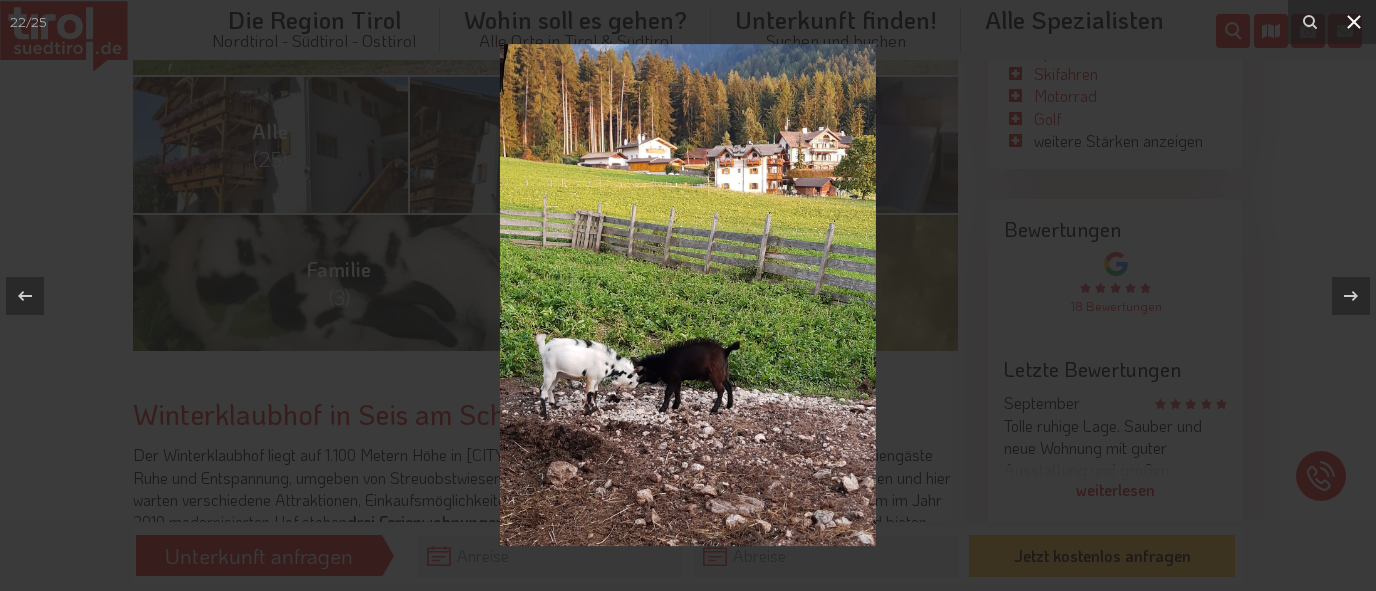 click 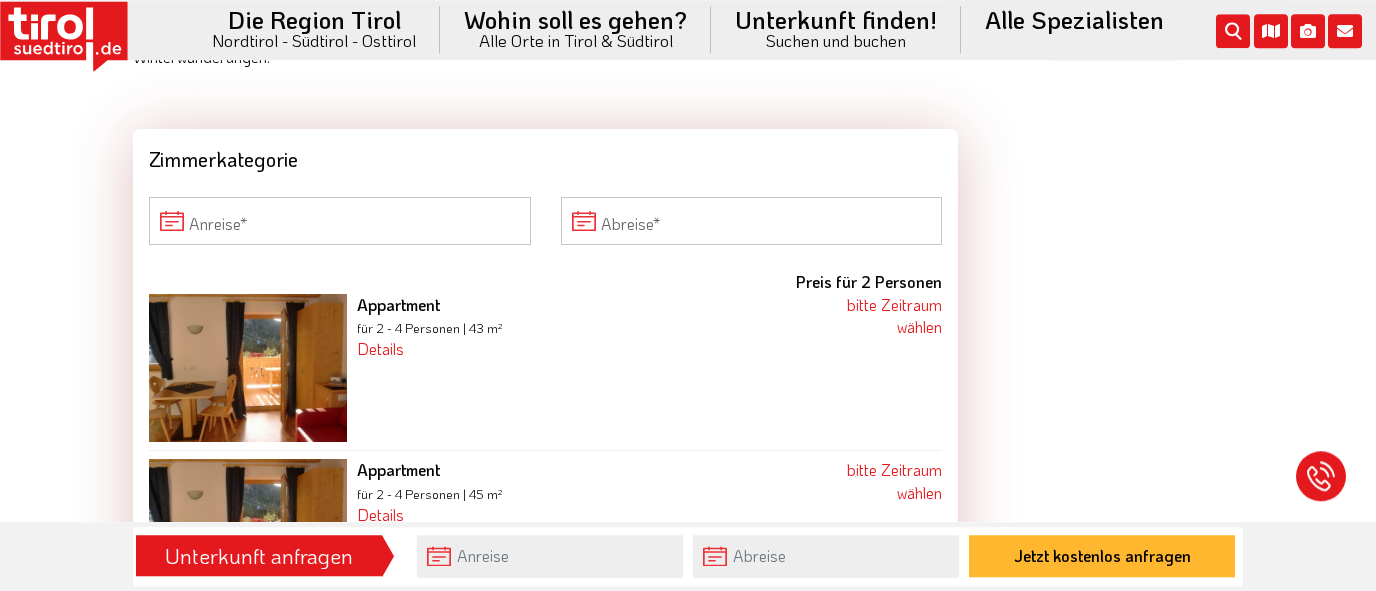 scroll, scrollTop: 1780, scrollLeft: 0, axis: vertical 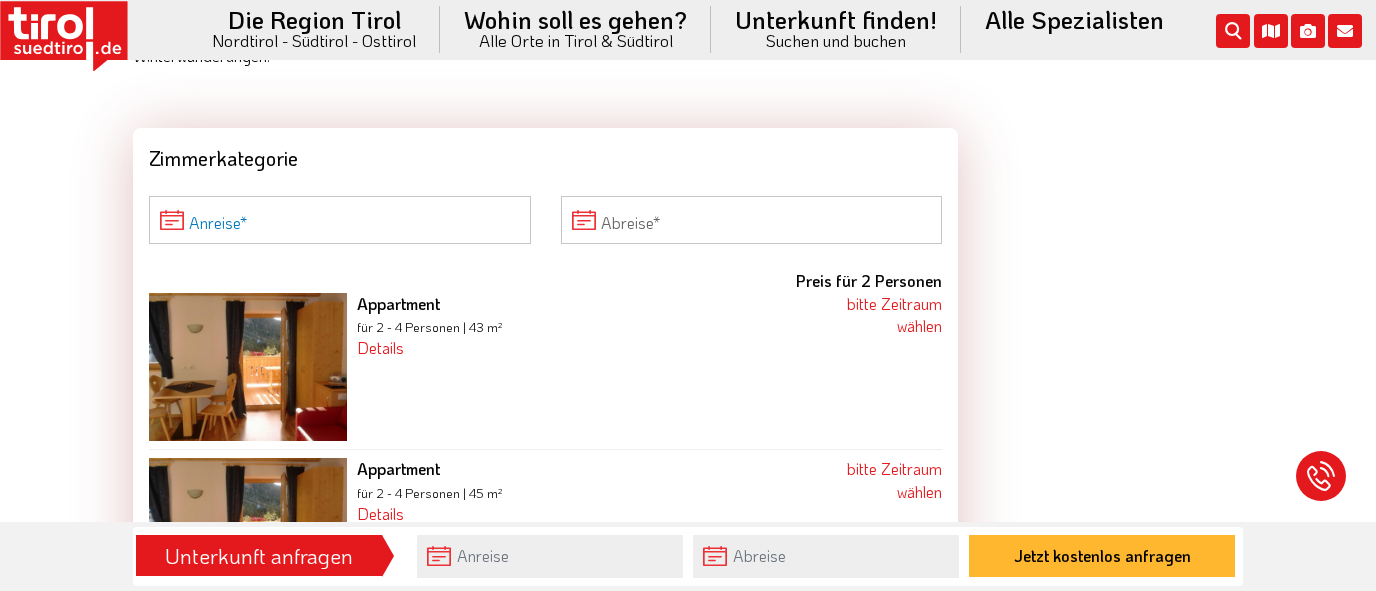 click on "Anreise" at bounding box center [340, 220] 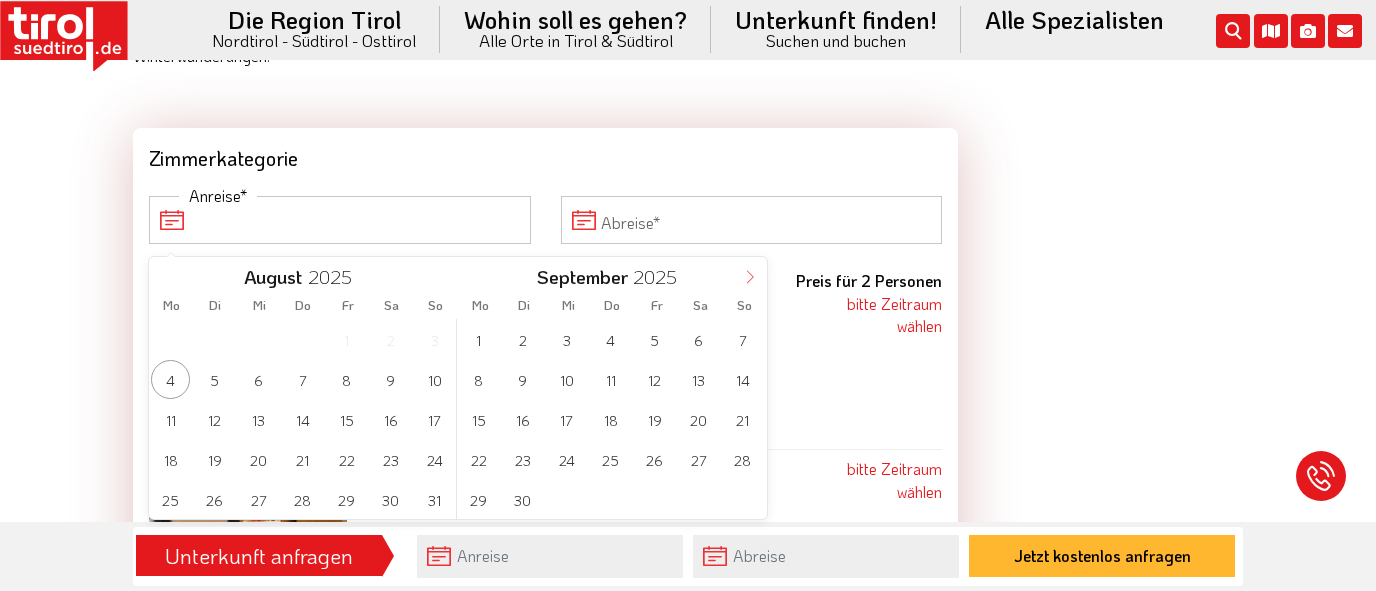click 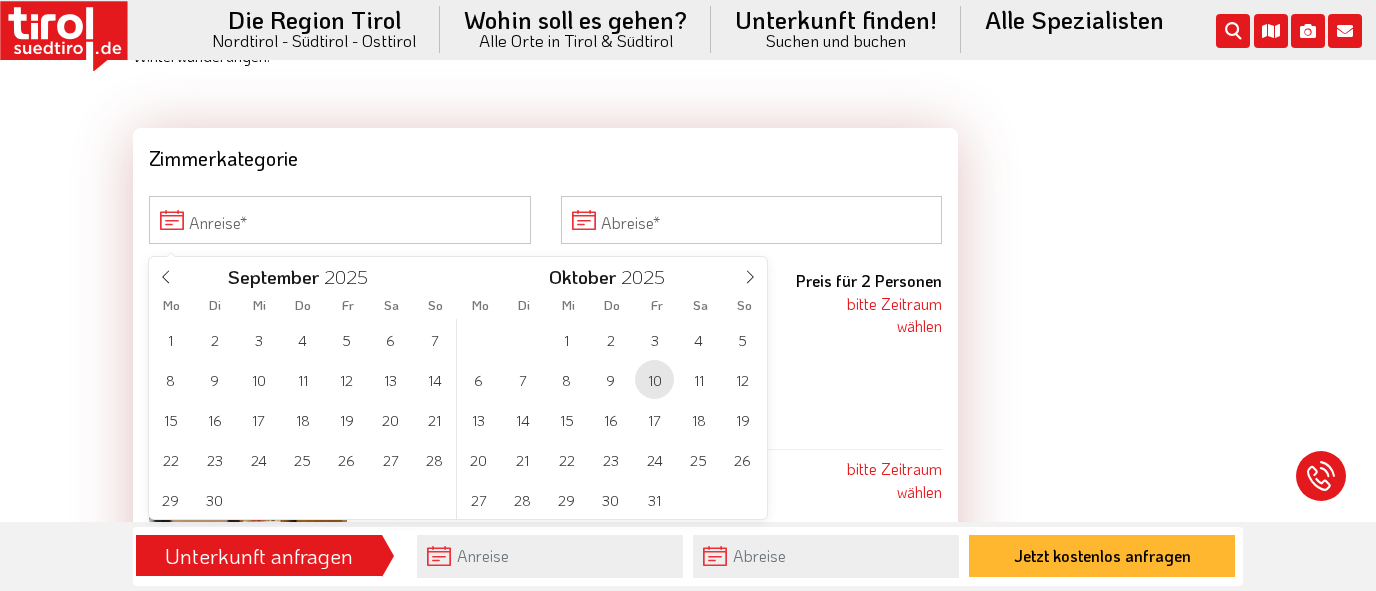 click on "10" at bounding box center (654, 379) 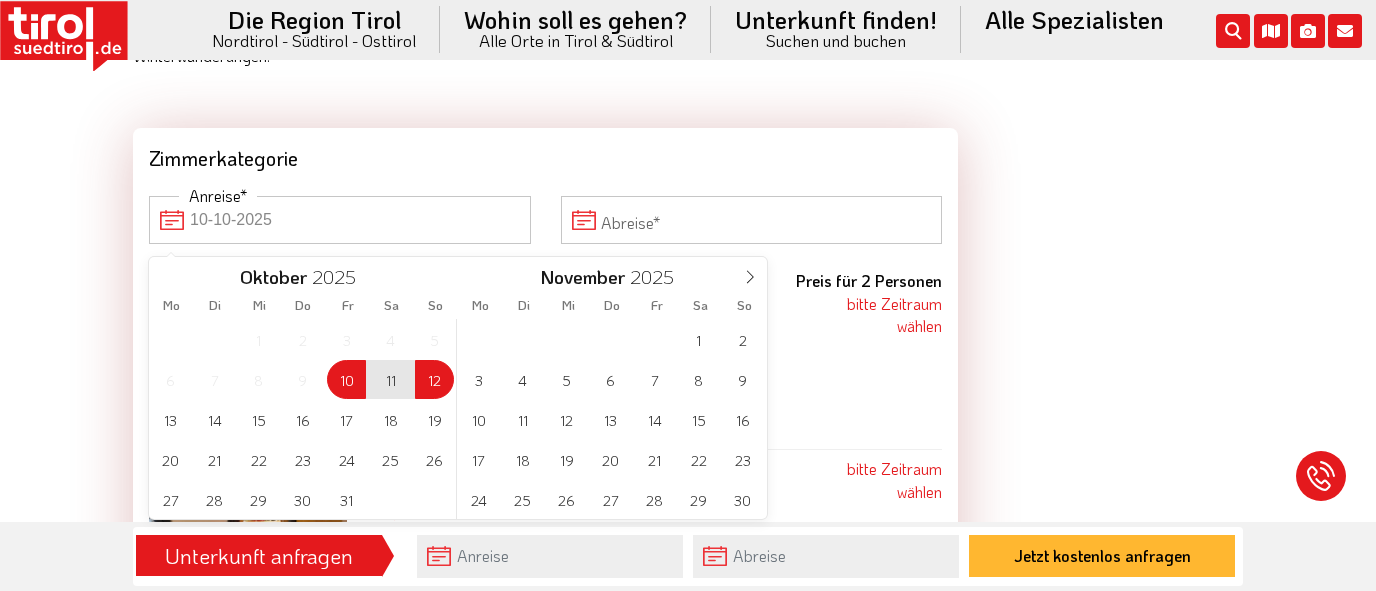 click on "12" at bounding box center (434, 379) 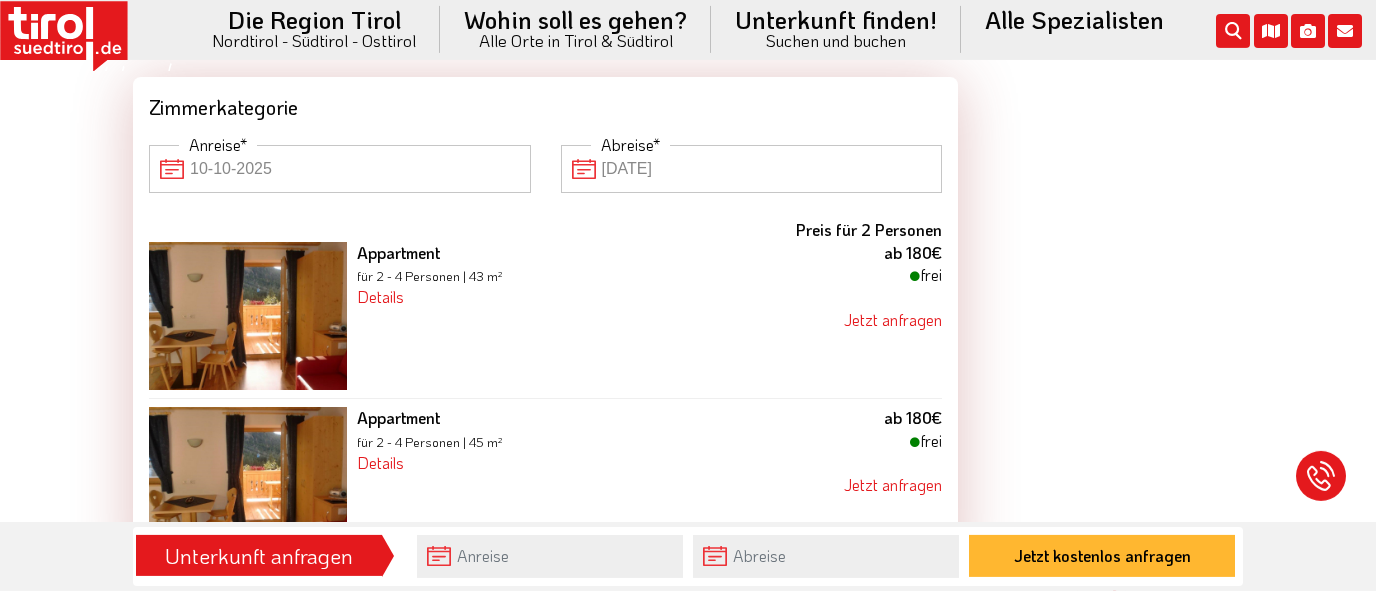 scroll, scrollTop: 1857, scrollLeft: 0, axis: vertical 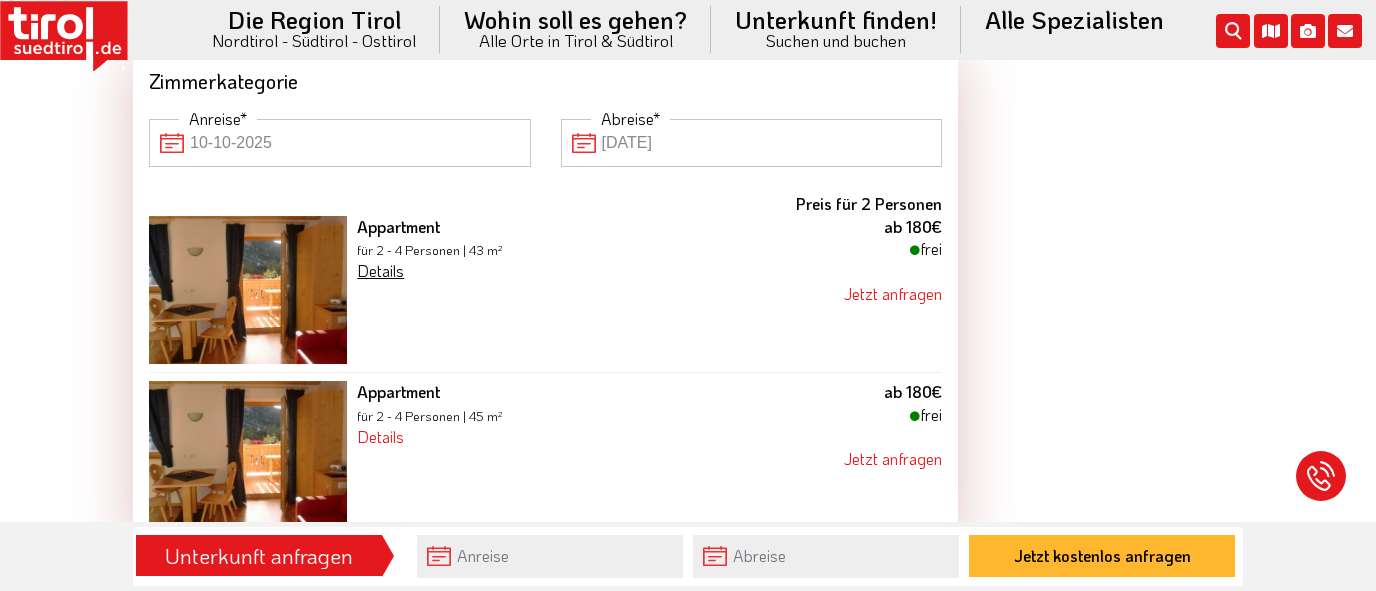 click on "Details" at bounding box center (380, 270) 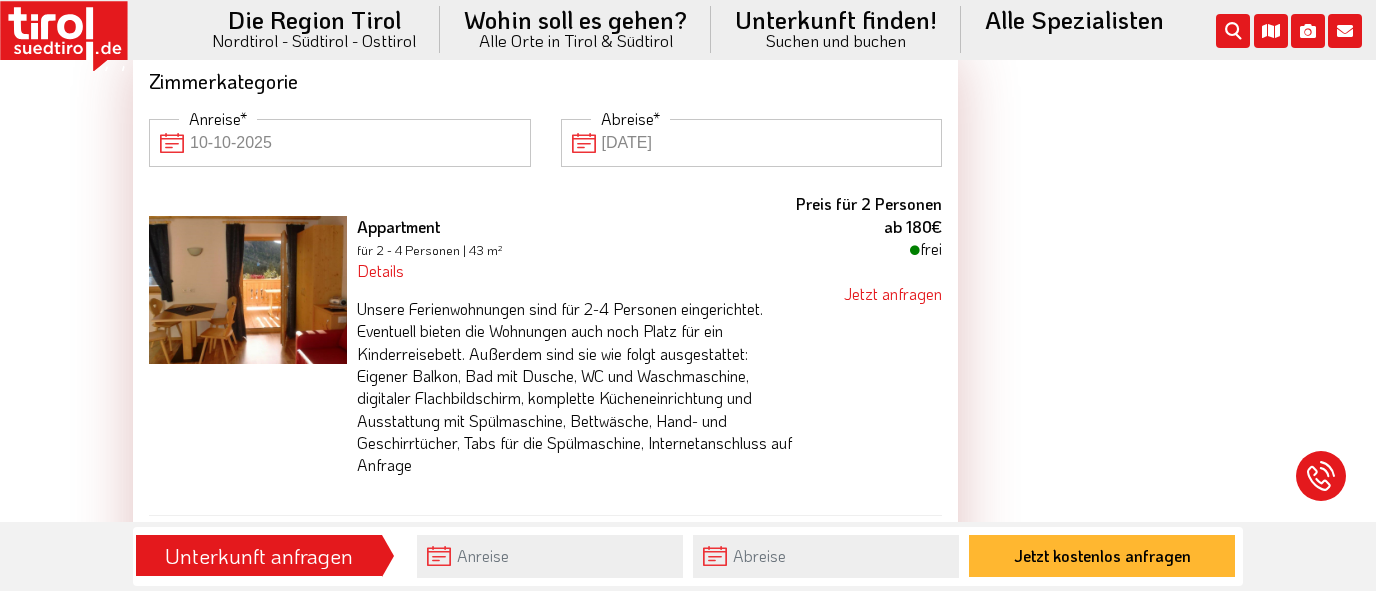 click on "Unsere Ferienwohnungen sind für 2-4 Personen eingerichtet. Eventuell bieten die Wohnungen auch noch Platz für ein Kinderreisebett. Außerdem sind sie wie folgt ausgestattet: Eigener Balkon, Bad mit Dusche, WC und Waschmaschine, digitaler Flachbildschirm, komplette Kücheneinrichtung und Ausstattung mit Spülmaschine, Bettwäsche, Hand- und Geschirrtücher, Tabs für die Spülmaschine, Internetanschluss auf Anfrage" at bounding box center [578, 395] 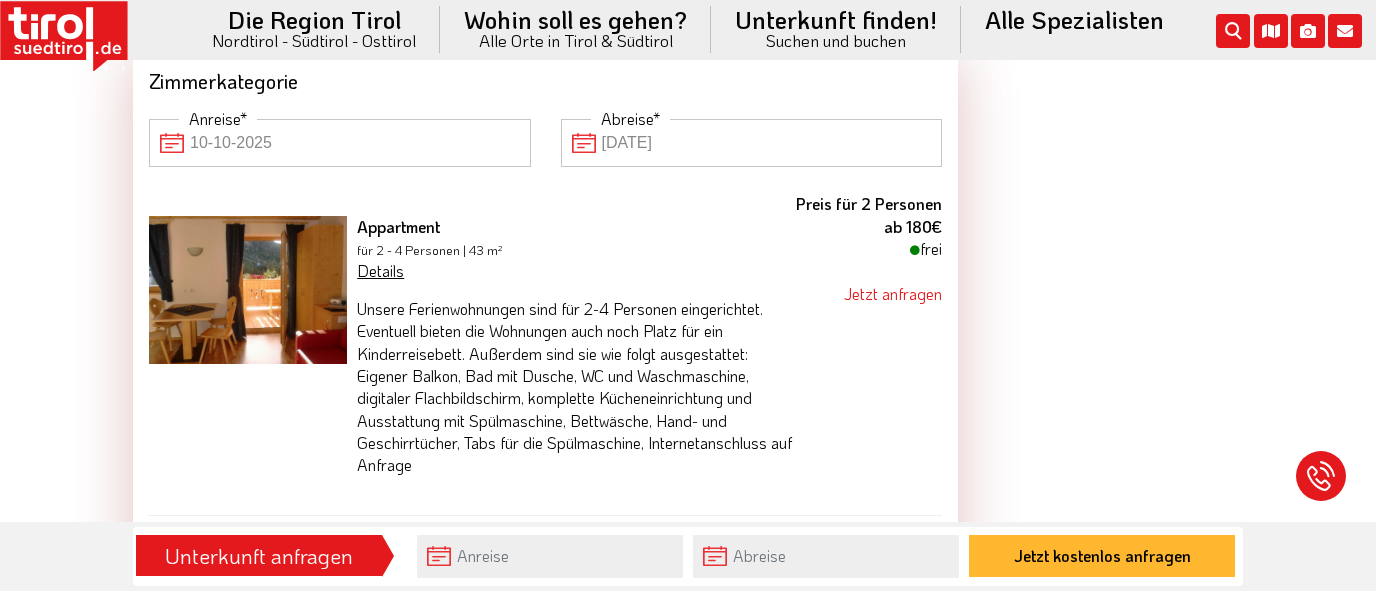 click on "Details" at bounding box center [380, 270] 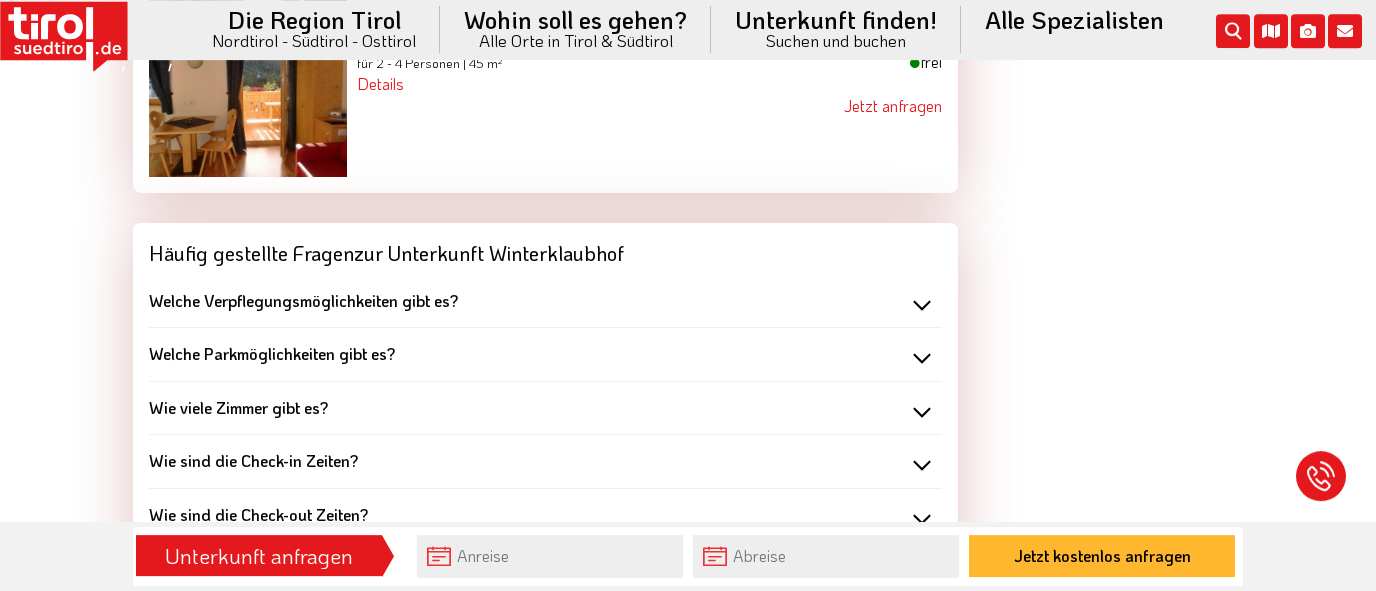 scroll, scrollTop: 2244, scrollLeft: 0, axis: vertical 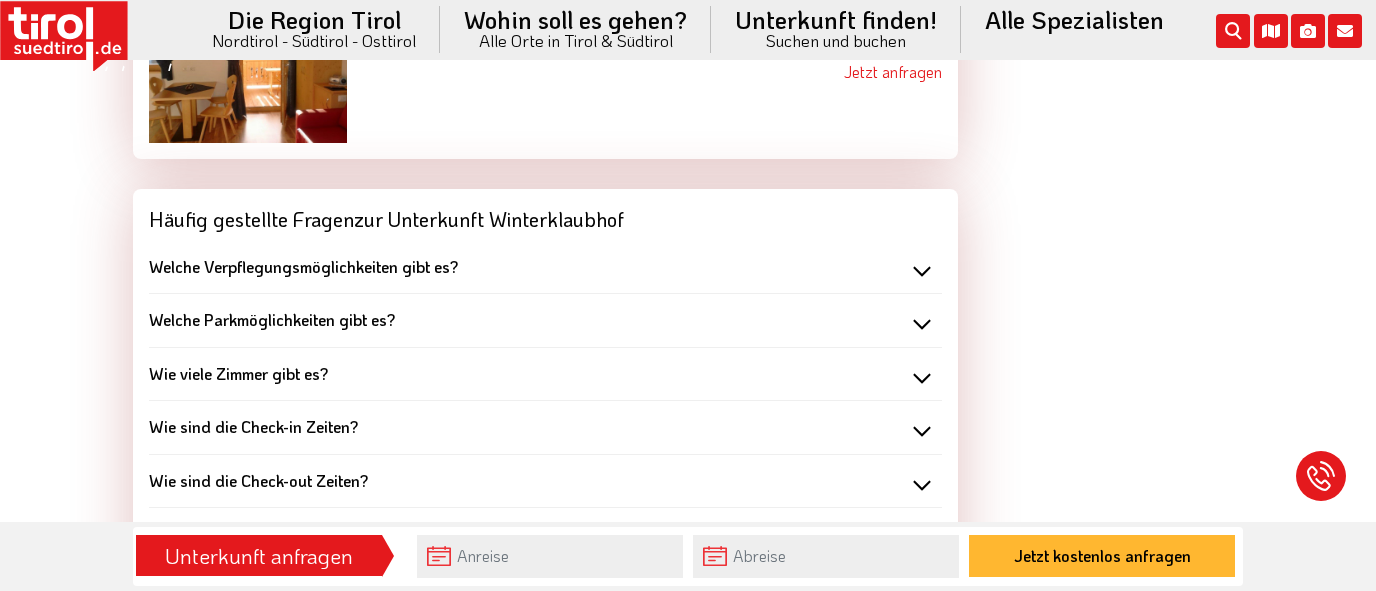 click on "Welche Verpflegungsmöglichkeiten gibt es?       Ohne Verpflegung" at bounding box center (545, 267) 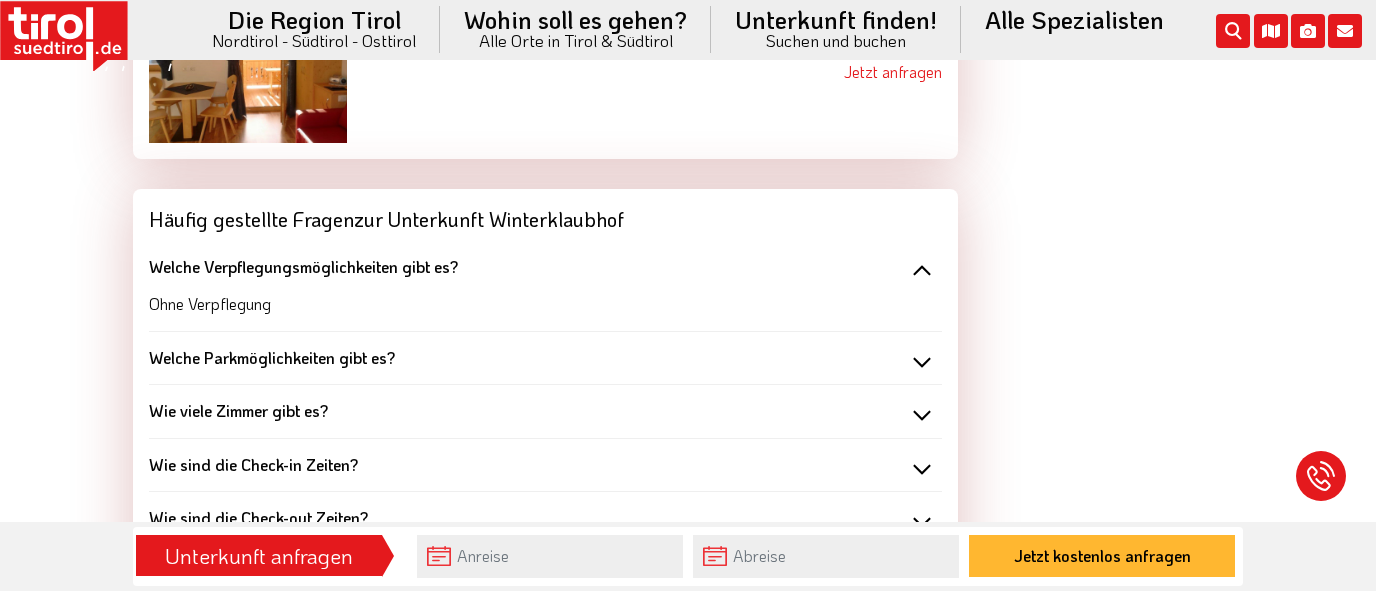 click on "Welche Verpflegungsmöglichkeiten gibt es?" at bounding box center (545, 267) 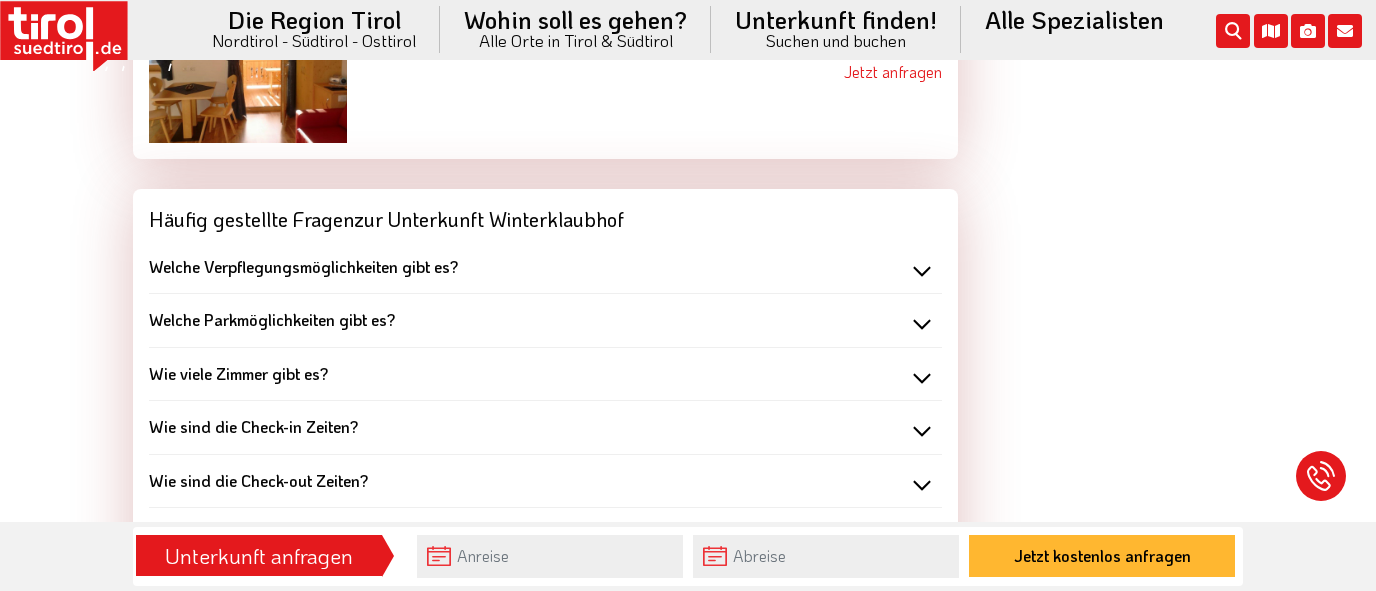 click on "Welche Parkmöglichkeiten gibt es?" at bounding box center (545, 320) 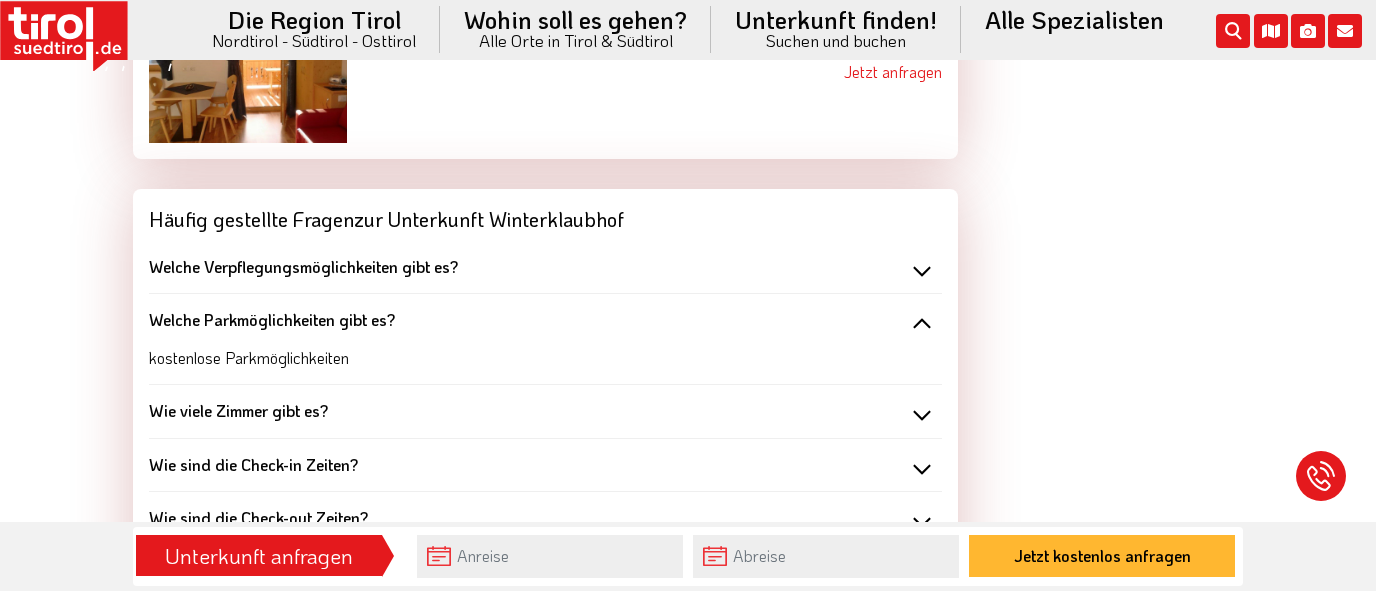 click on "Welche Parkmöglichkeiten gibt es?" at bounding box center (545, 320) 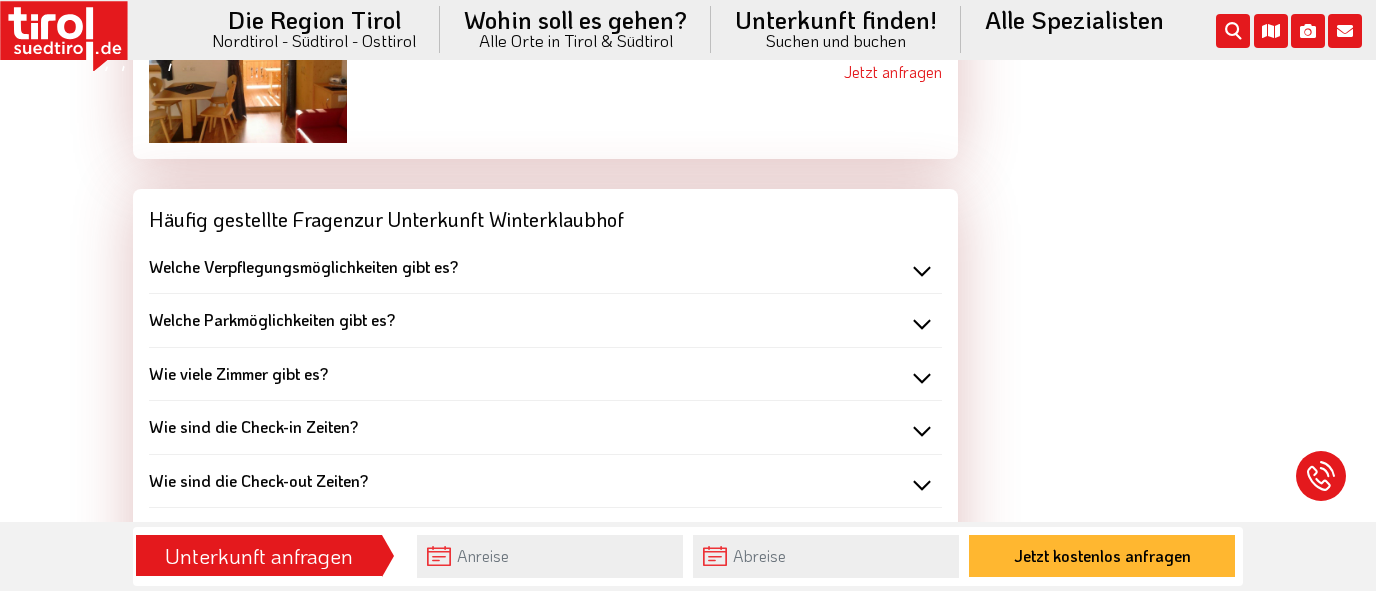 click on "Wie viele Zimmer gibt es?" at bounding box center (545, 374) 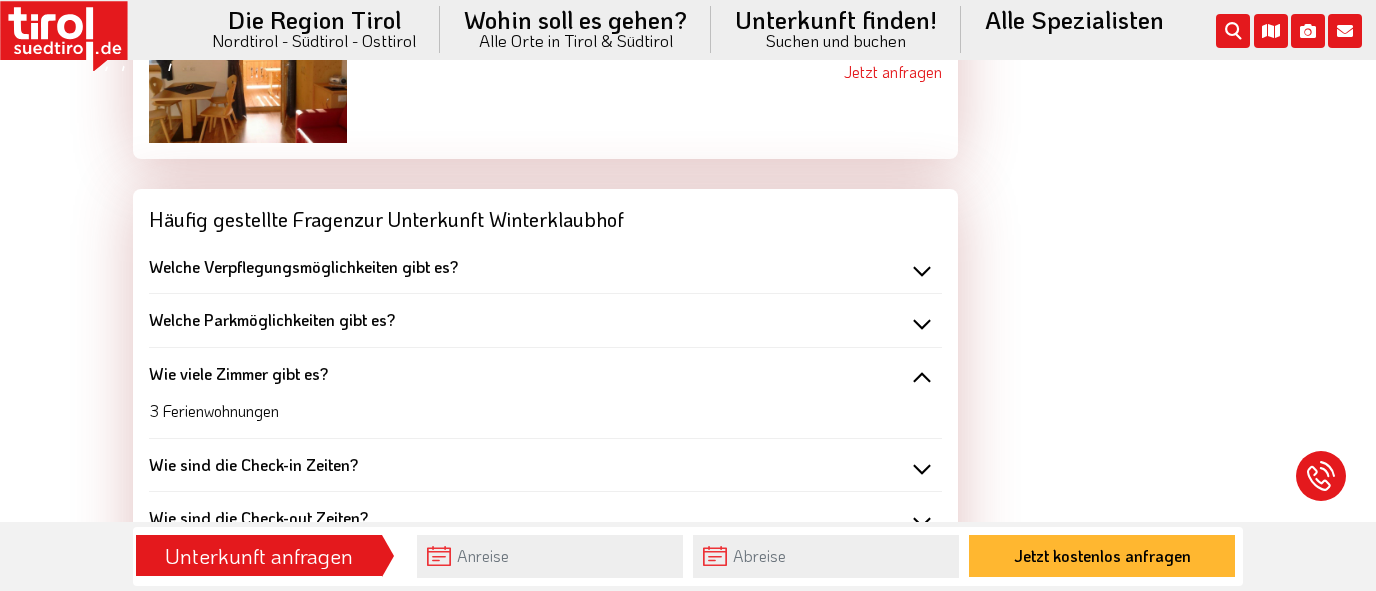 click on "Wie viele Zimmer gibt es?" at bounding box center (545, 374) 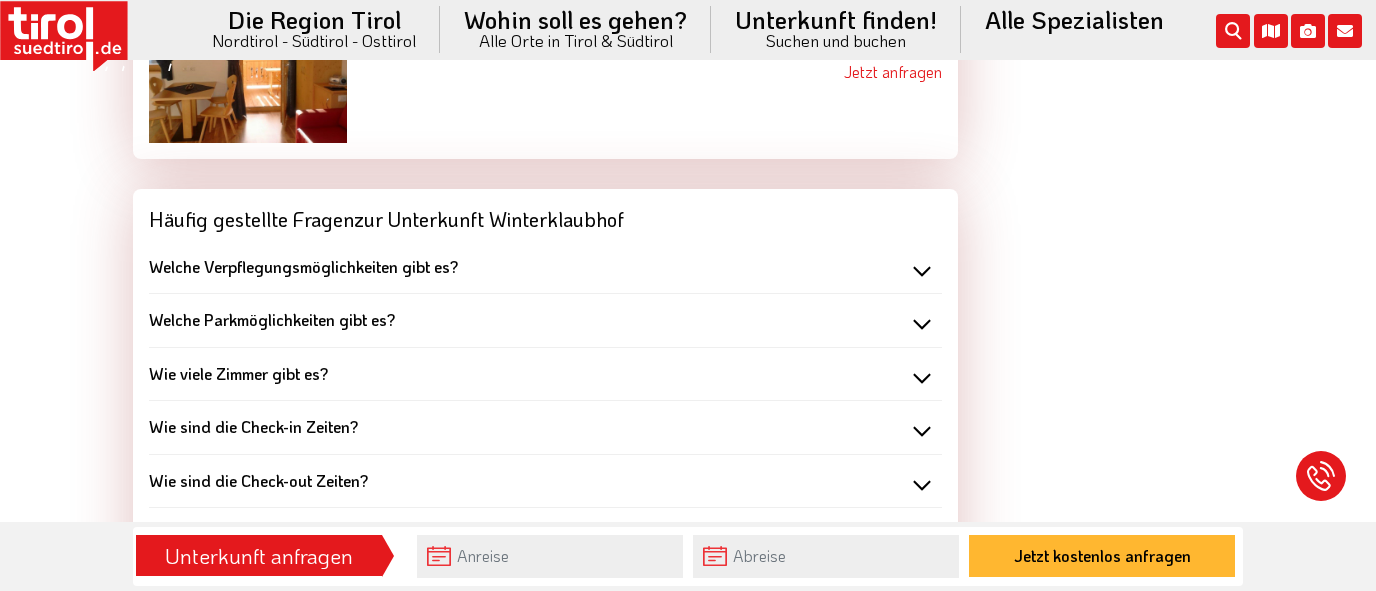 scroll, scrollTop: 2476, scrollLeft: 0, axis: vertical 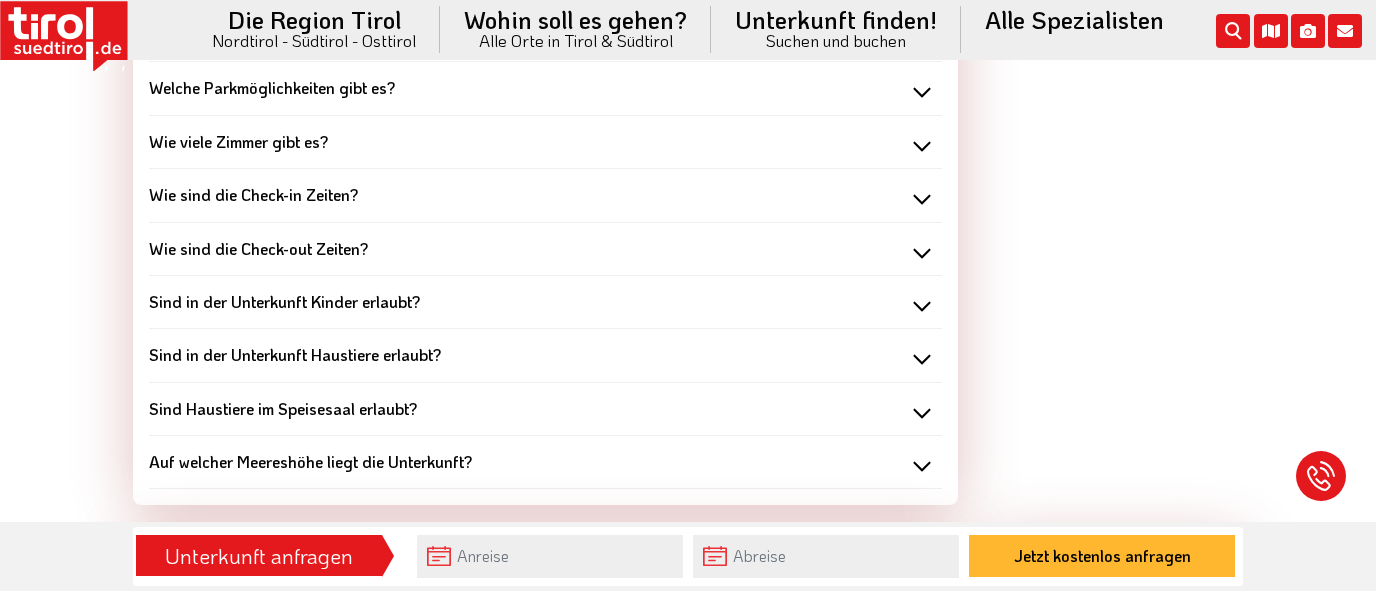 click on "Wie sind die Check-in Zeiten?" at bounding box center (545, 195) 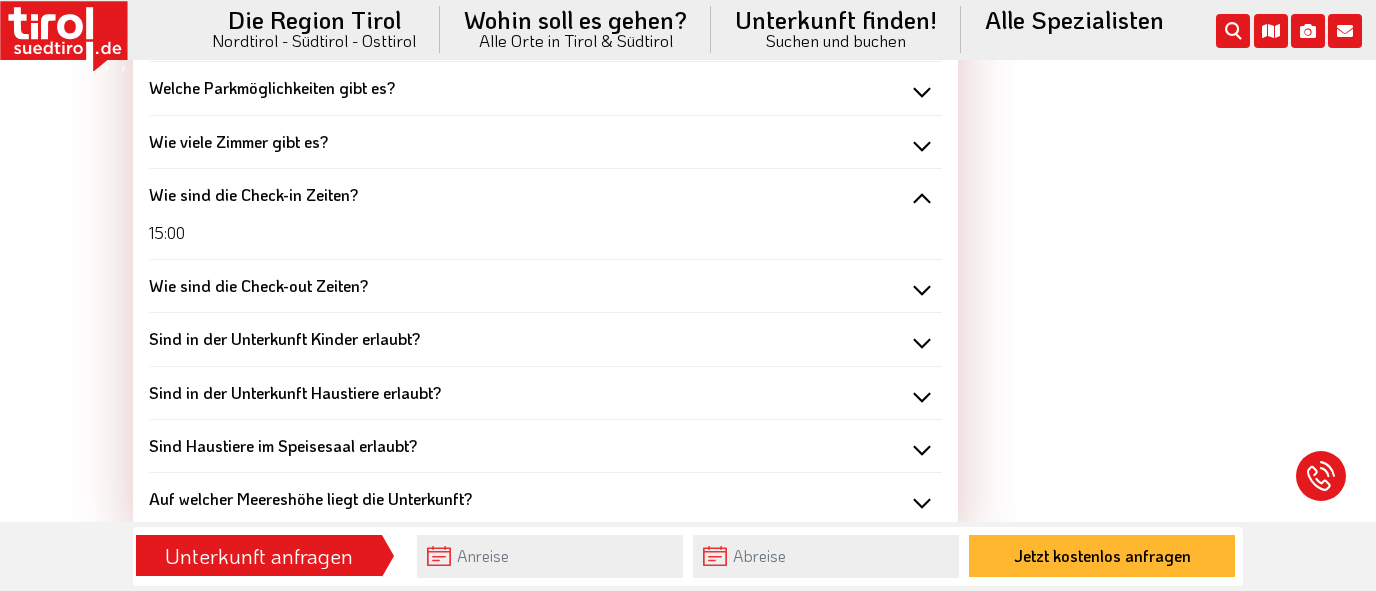 click on "Wie sind die Check-in Zeiten?" at bounding box center [545, 195] 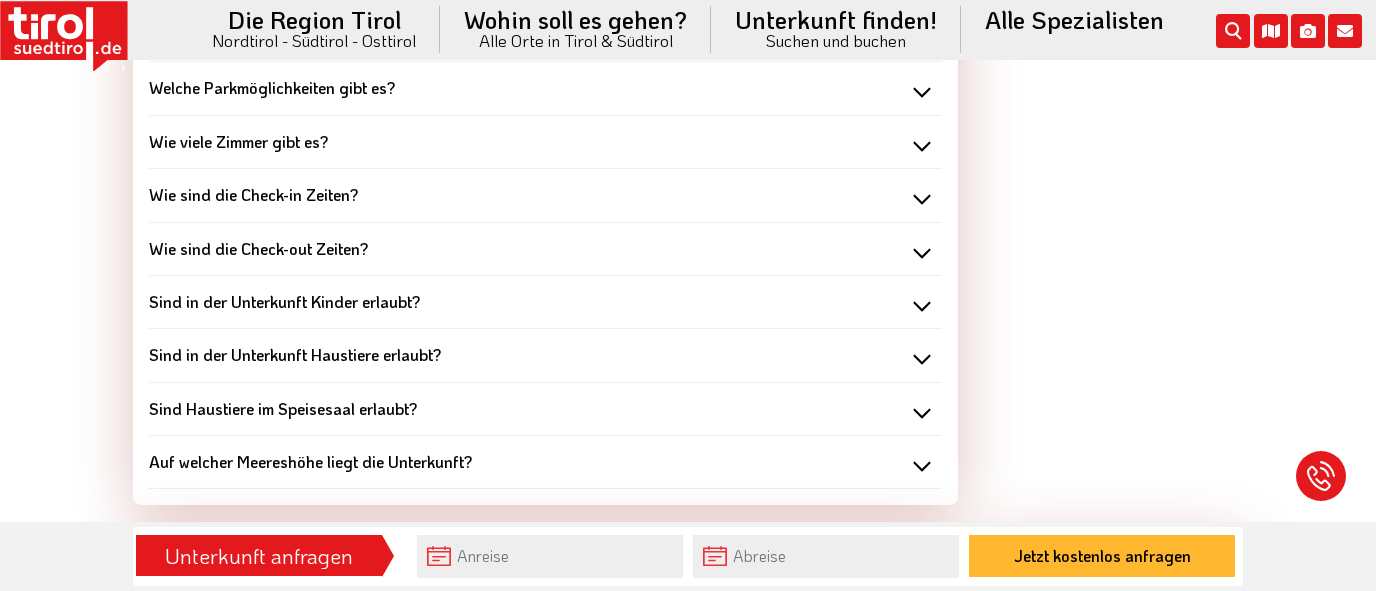 click on "Wie sind die Check-out Zeiten?" at bounding box center [545, 249] 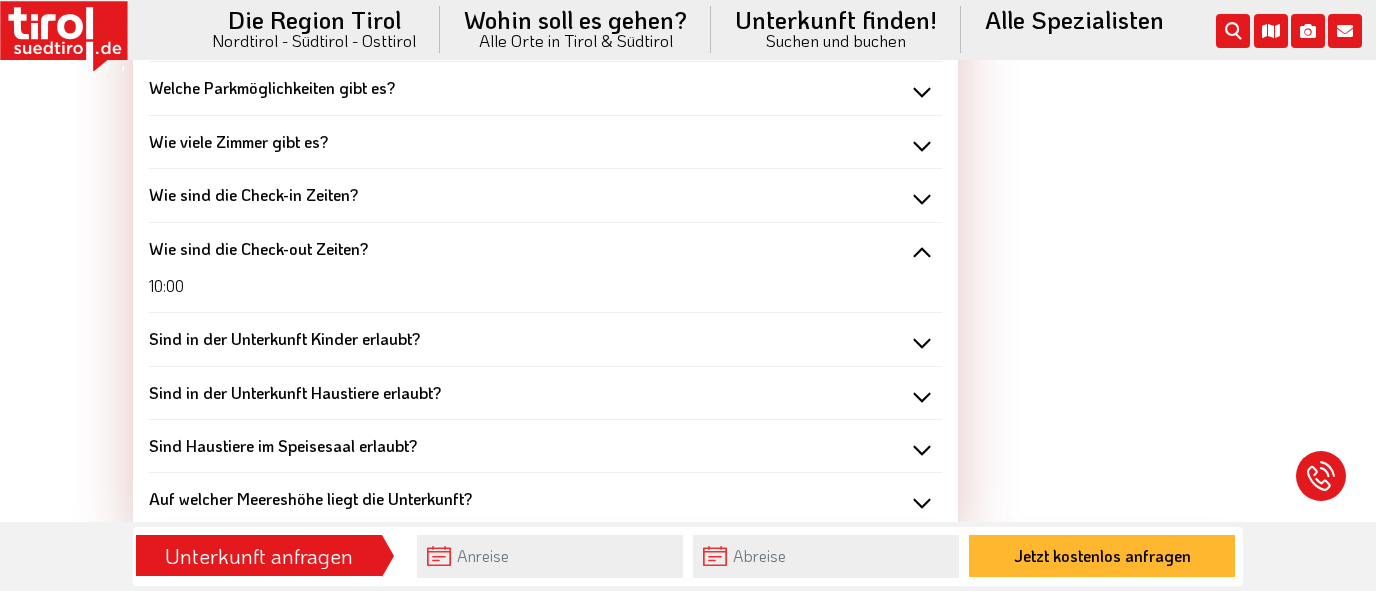 click on "Wie sind die Check-out Zeiten?" at bounding box center (545, 249) 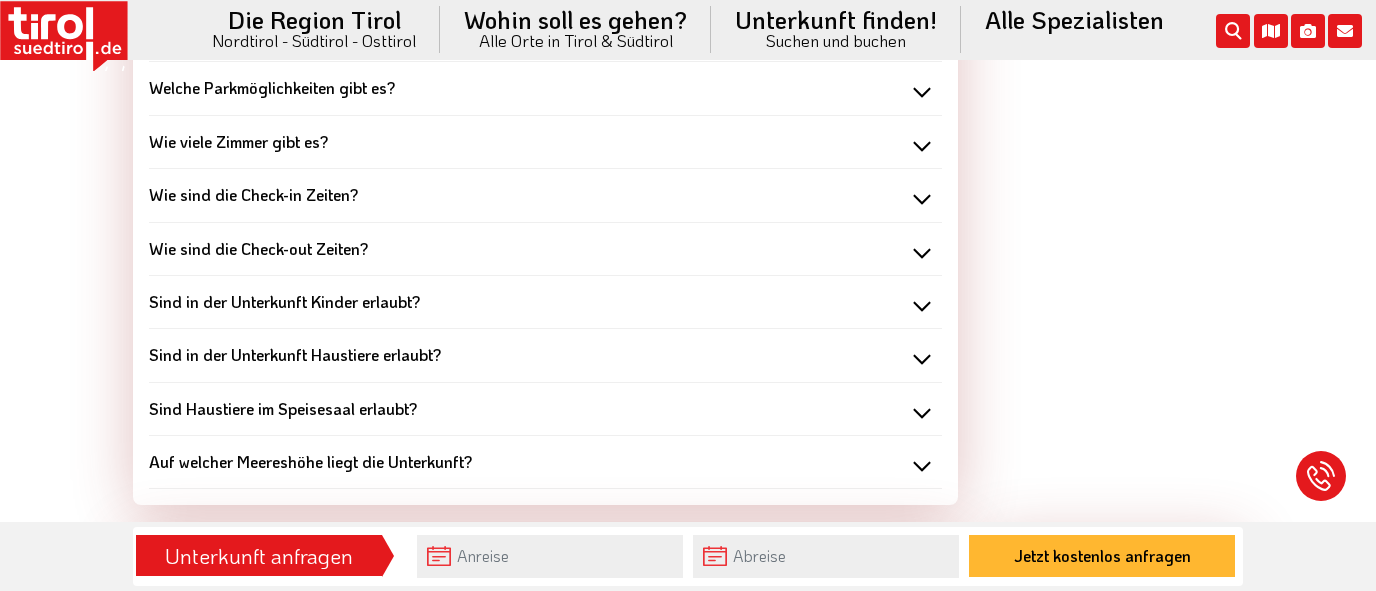 click on "Sind in der Unterkunft Kinder erlaubt?" at bounding box center (545, 302) 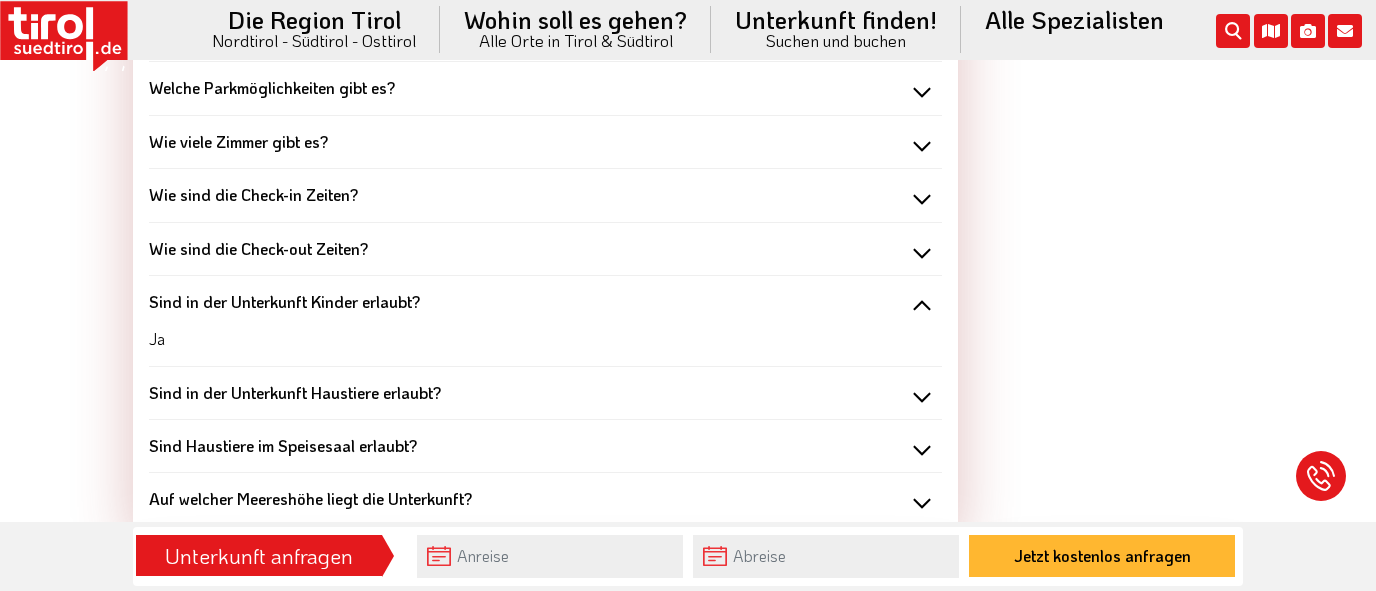 click on "Sind in der Unterkunft Kinder erlaubt?" at bounding box center [545, 302] 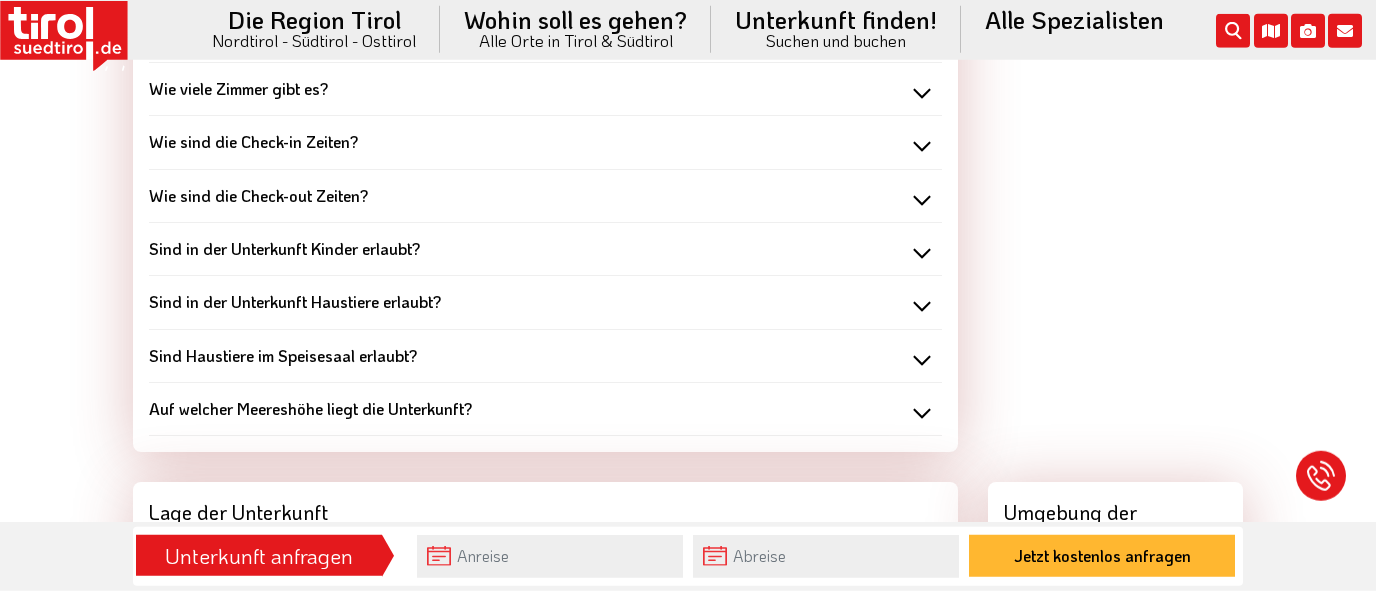 scroll, scrollTop: 2554, scrollLeft: 0, axis: vertical 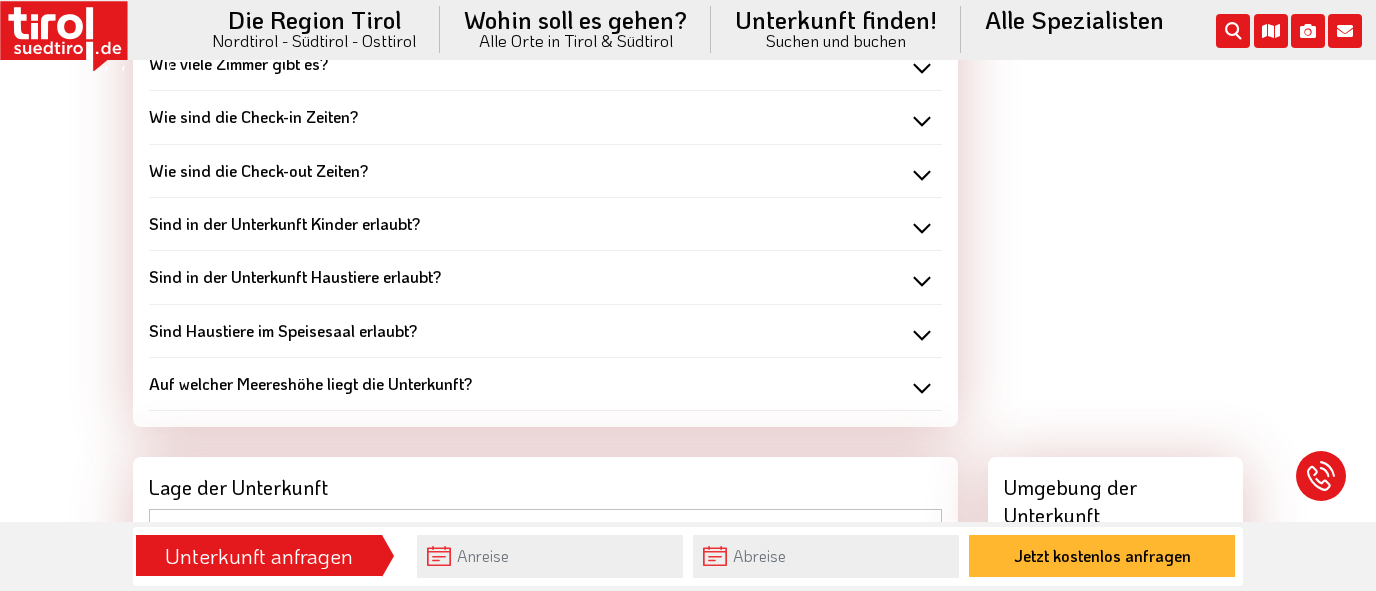 click on "Sind in der Unterkunft Haustiere erlaubt?       Ja" at bounding box center [545, 277] 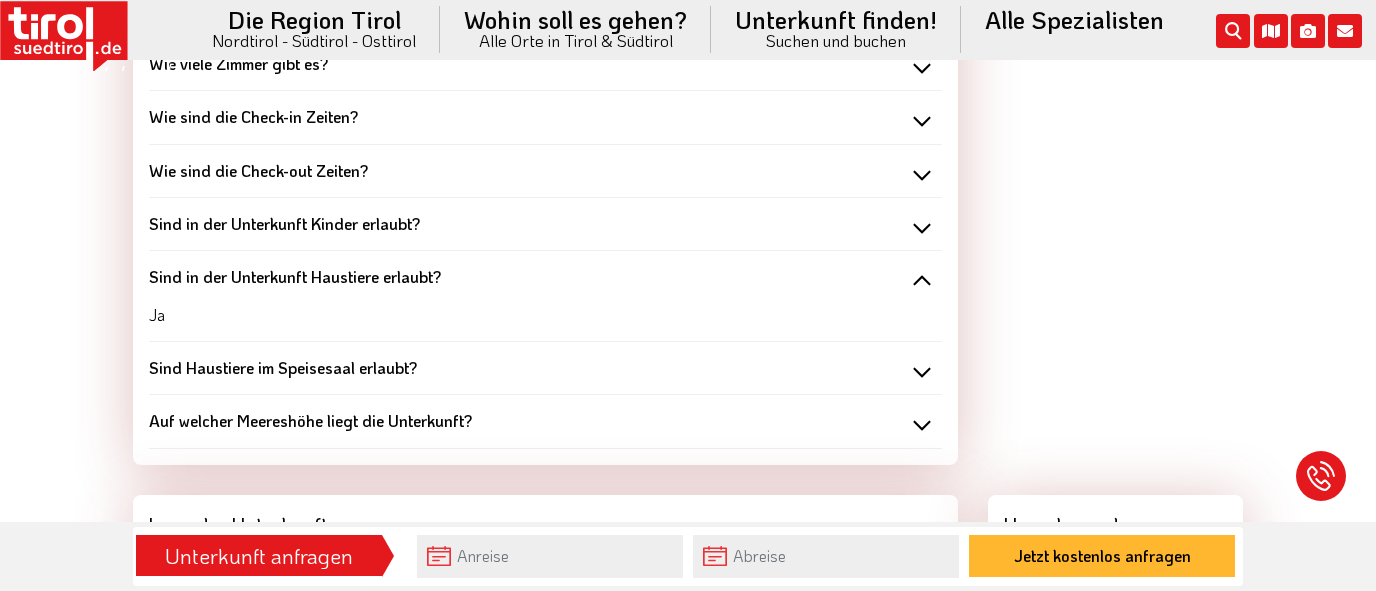 click on "Sind in der Unterkunft Haustiere erlaubt?" at bounding box center (545, 277) 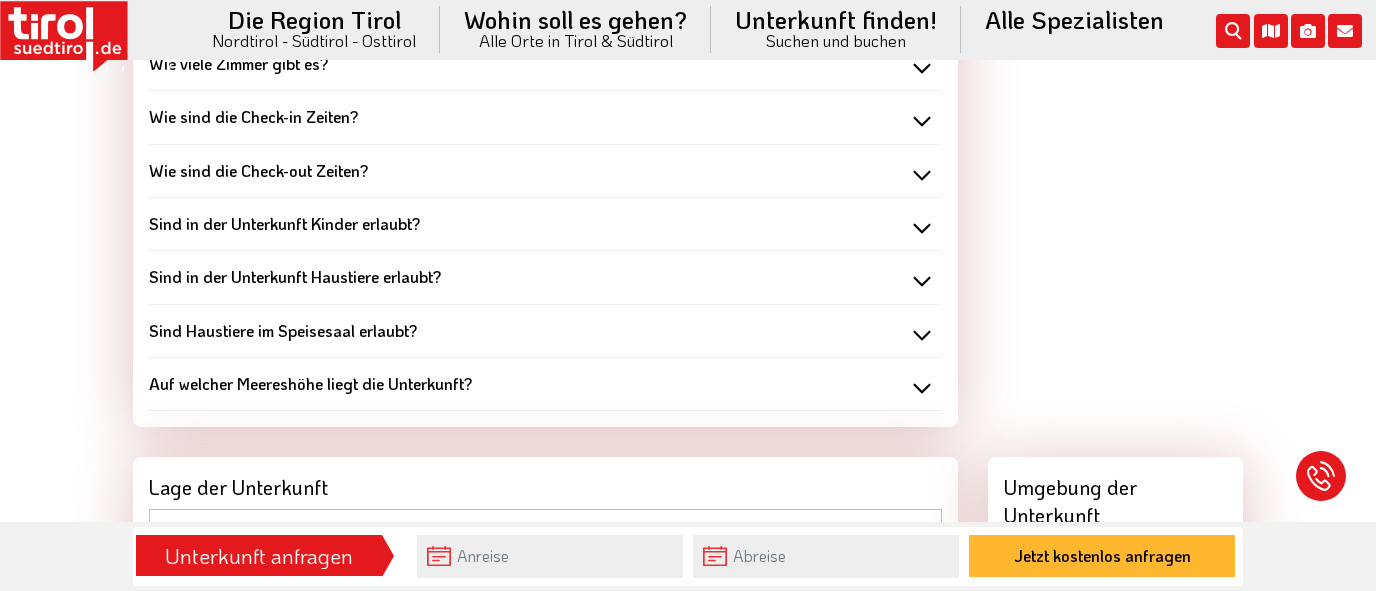click on "Sind Haustiere im Speisesaal erlaubt?" at bounding box center (545, 331) 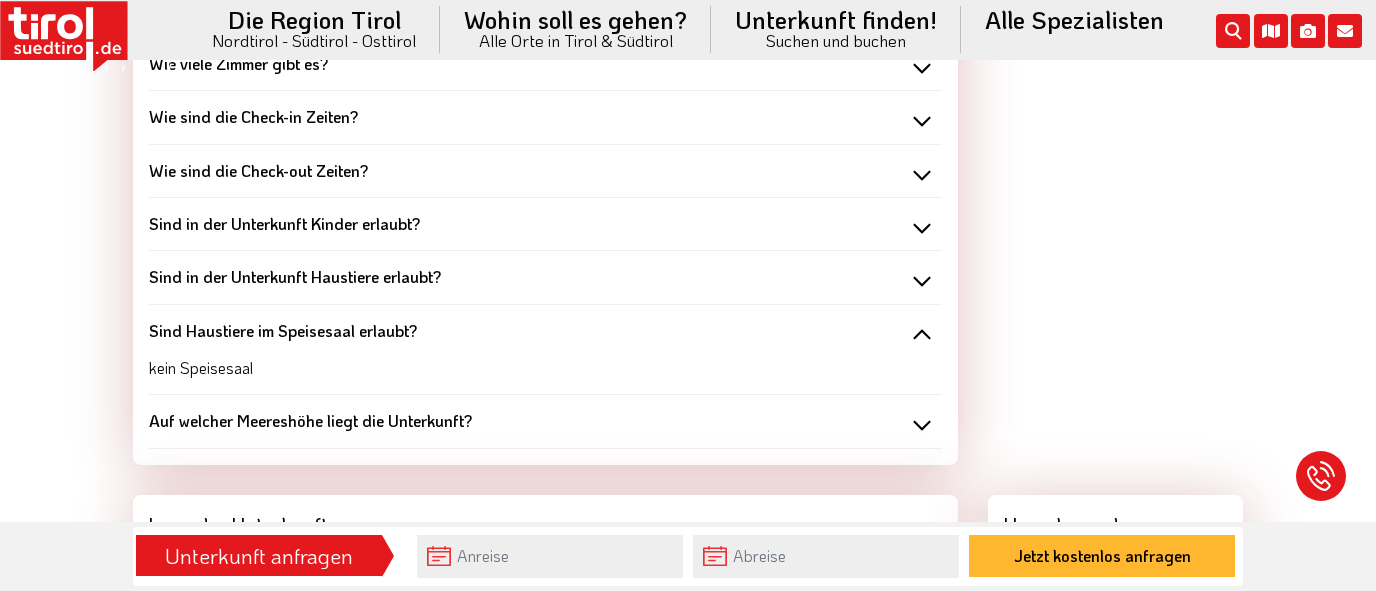 click on "Sind Haustiere im Speisesaal erlaubt?" at bounding box center (545, 331) 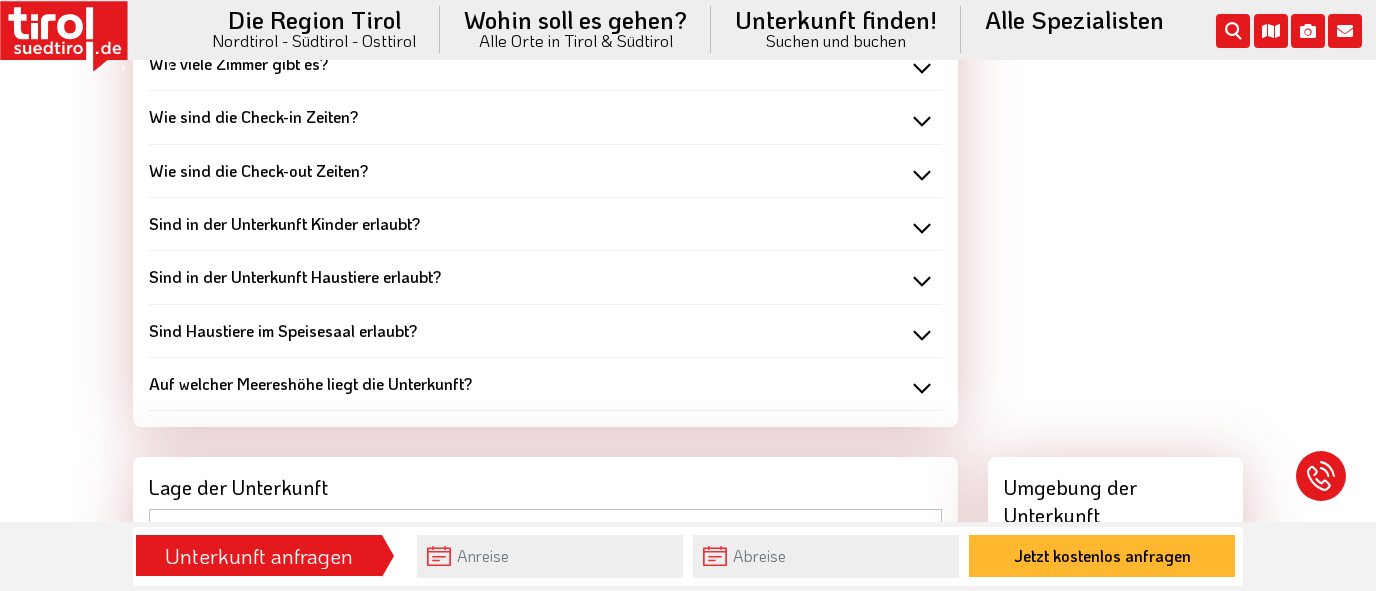 click on "Sind Haustiere im Speisesaal erlaubt?" at bounding box center [545, 331] 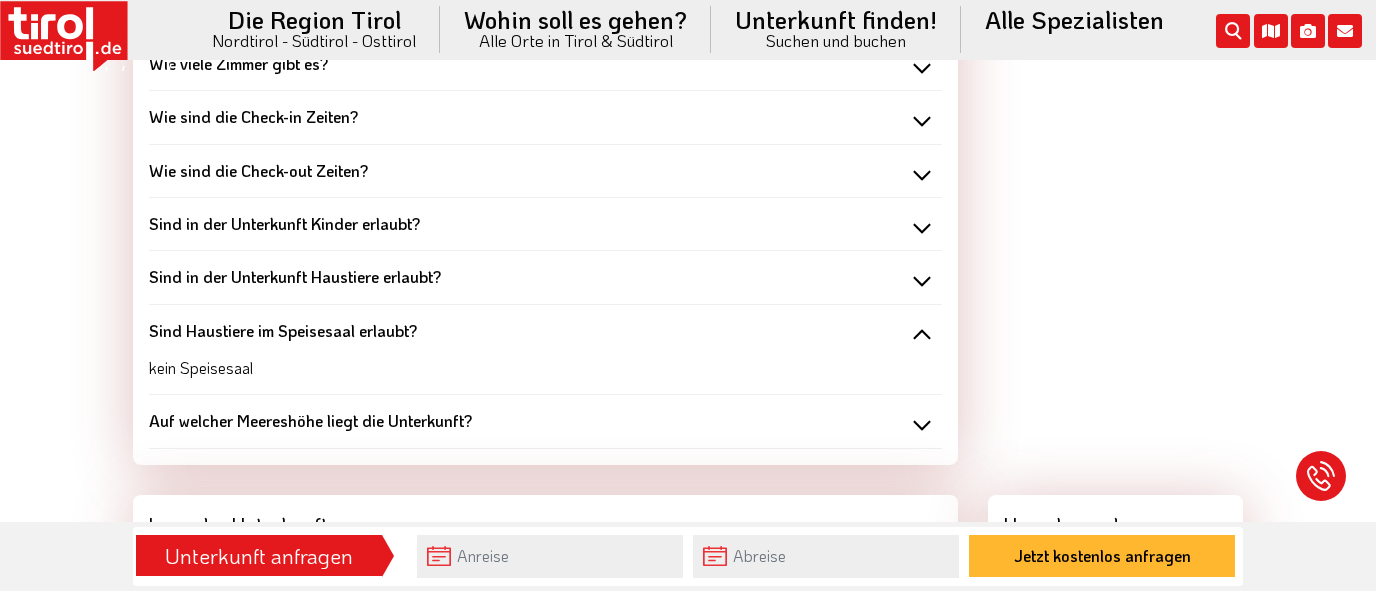 click on "Sind Haustiere im Speisesaal erlaubt?" at bounding box center (545, 331) 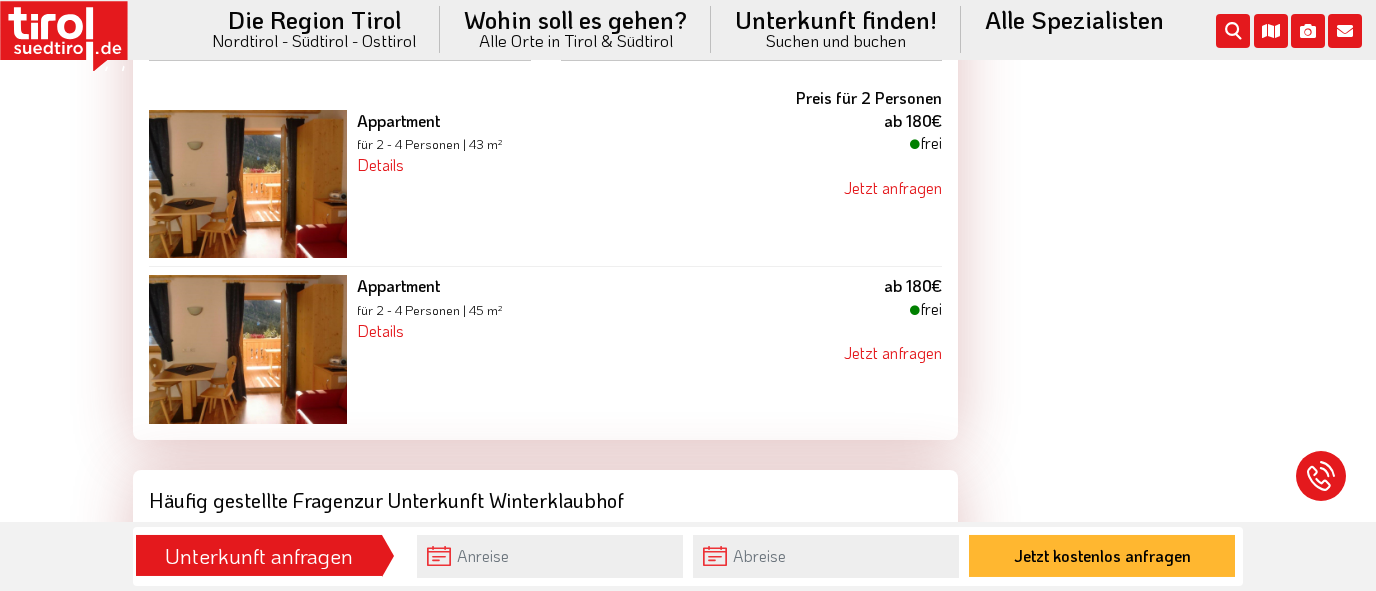 scroll, scrollTop: 1935, scrollLeft: 0, axis: vertical 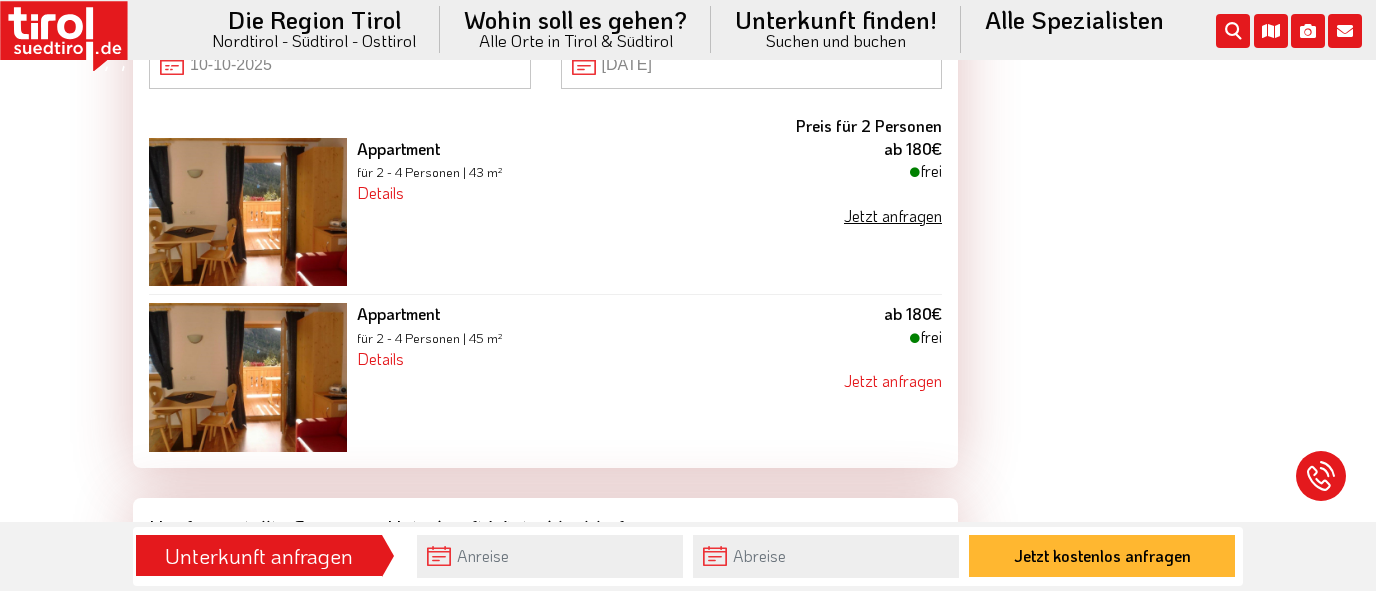 click on "Jetzt anfragen" at bounding box center (893, 215) 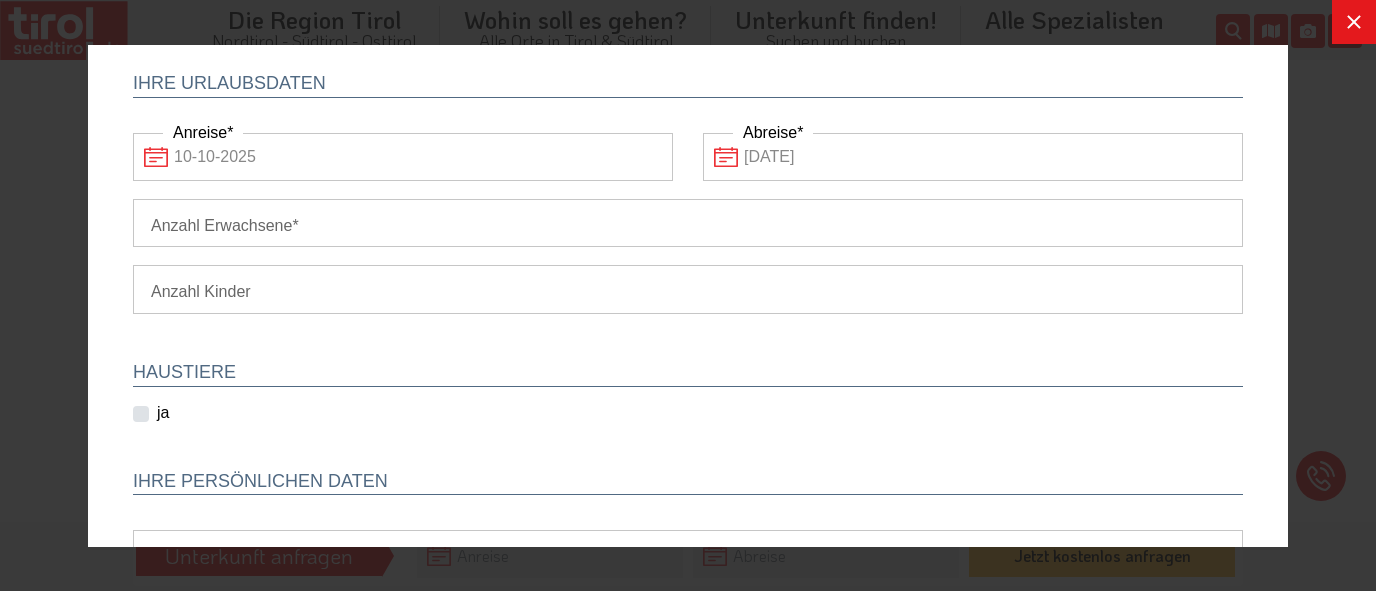 scroll, scrollTop: 154, scrollLeft: 0, axis: vertical 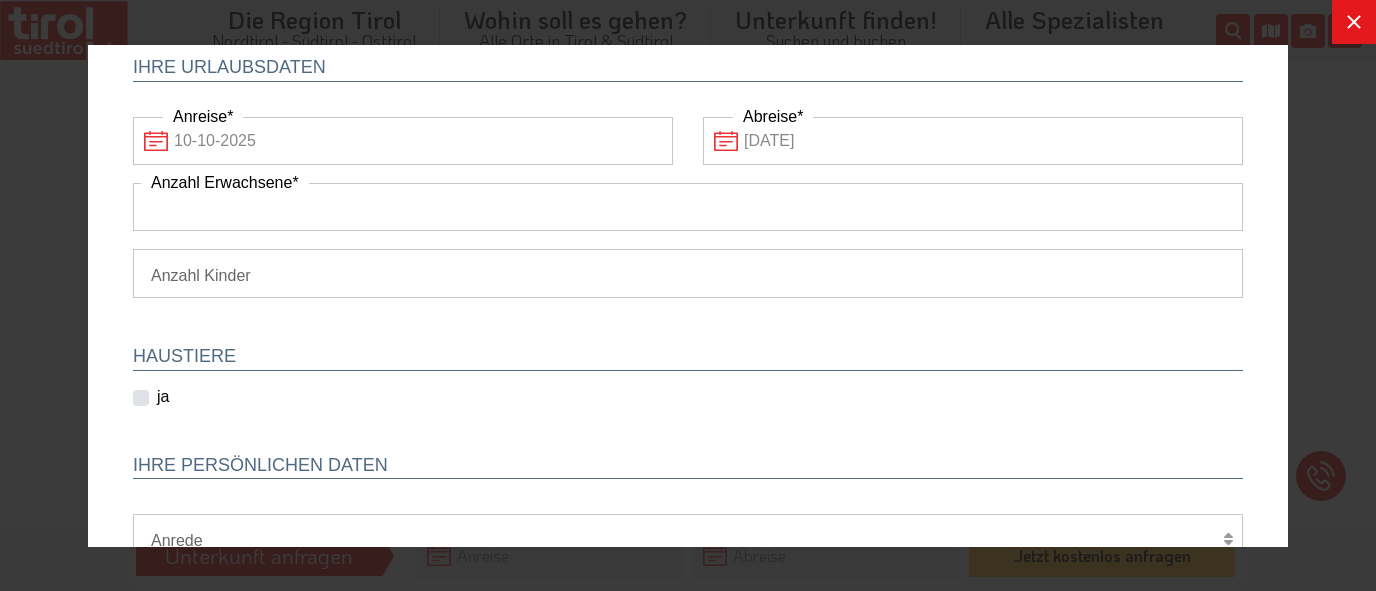 click on "Anzahl Erwachsene" at bounding box center (688, 206) 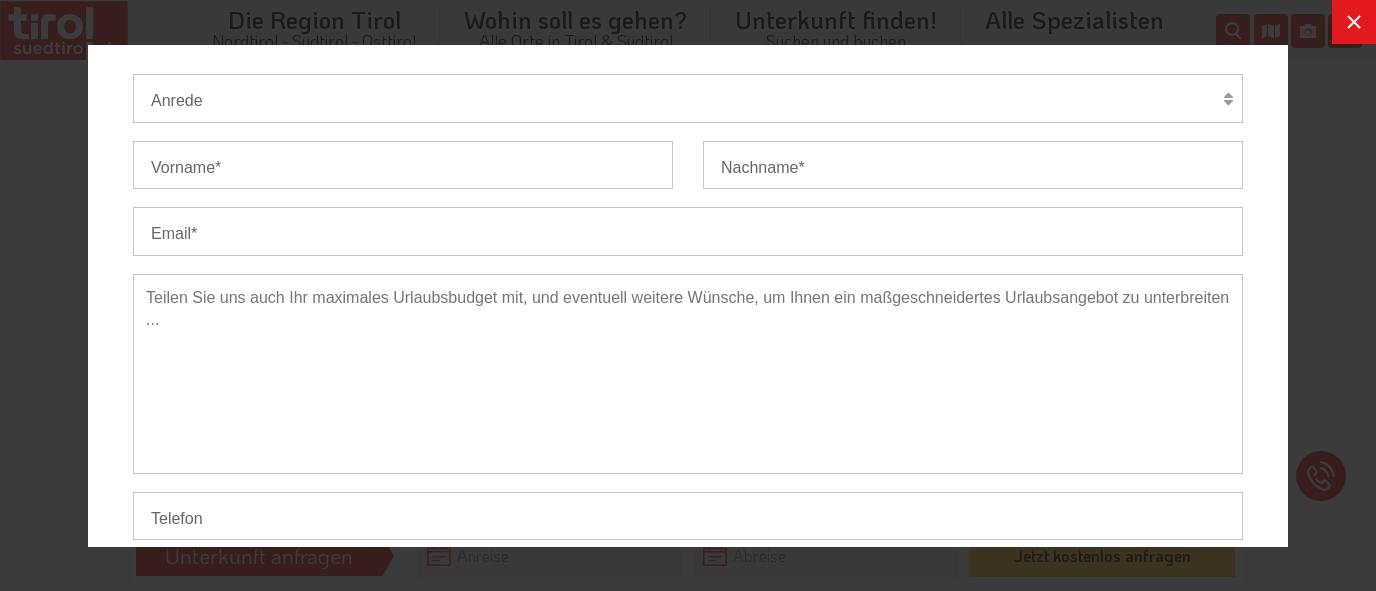 scroll, scrollTop: 498, scrollLeft: 0, axis: vertical 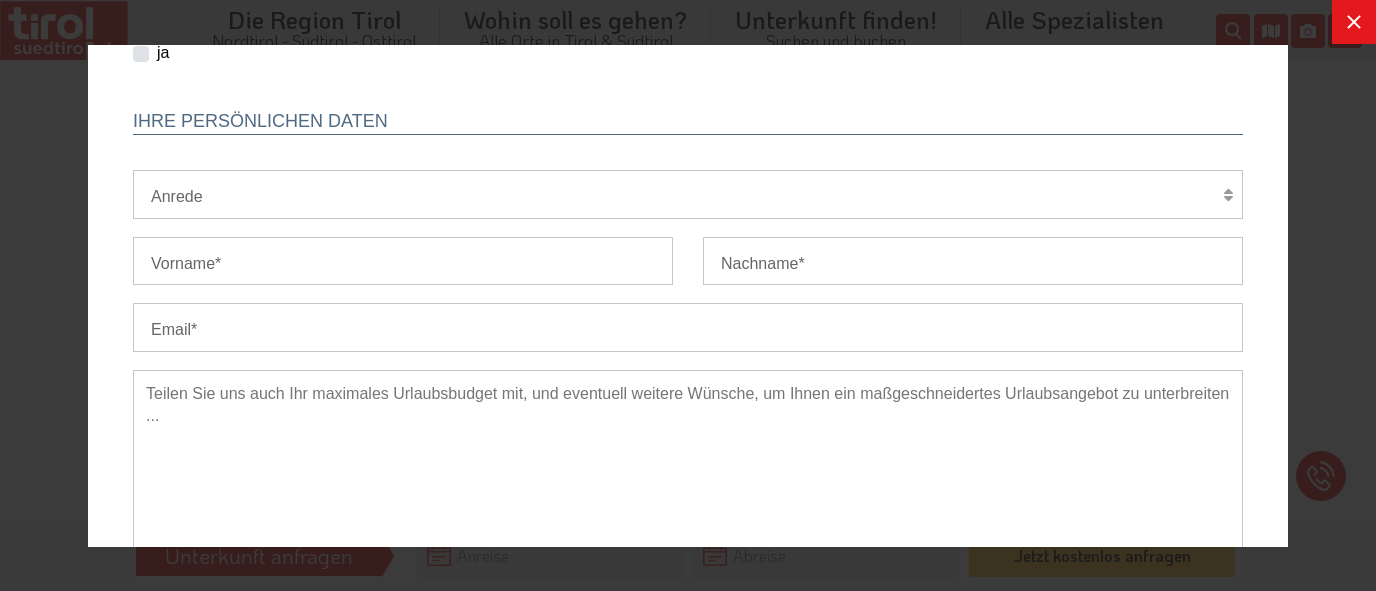 type on "2" 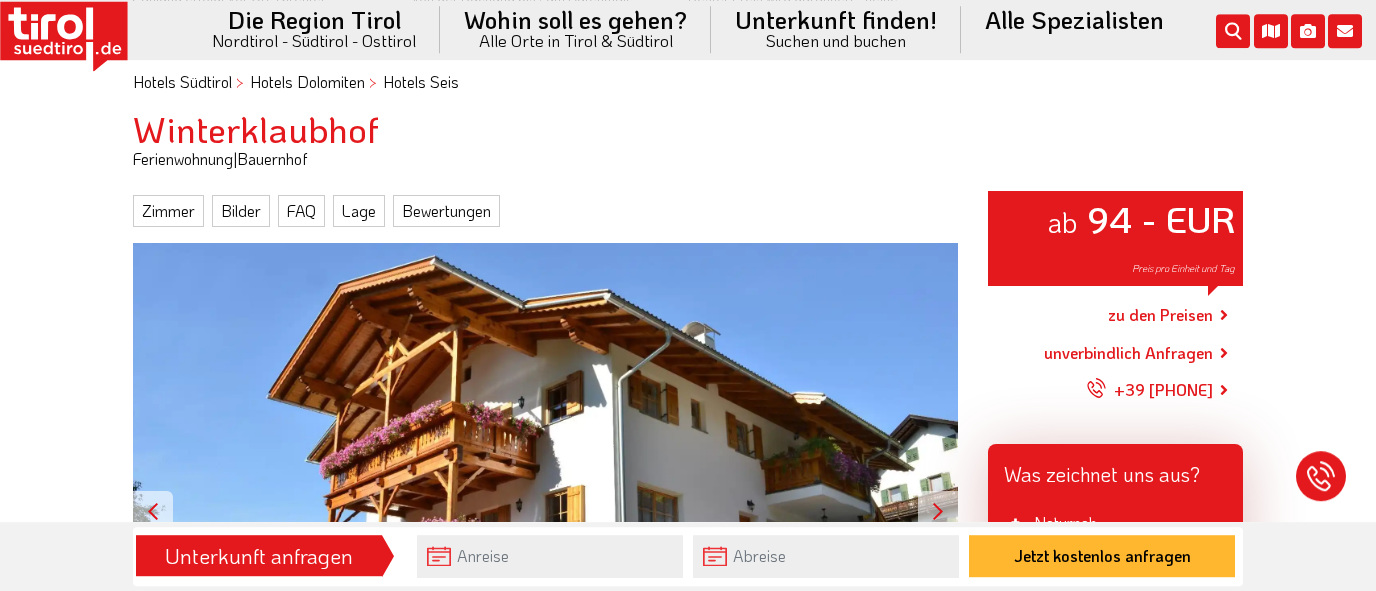 scroll, scrollTop: 0, scrollLeft: 0, axis: both 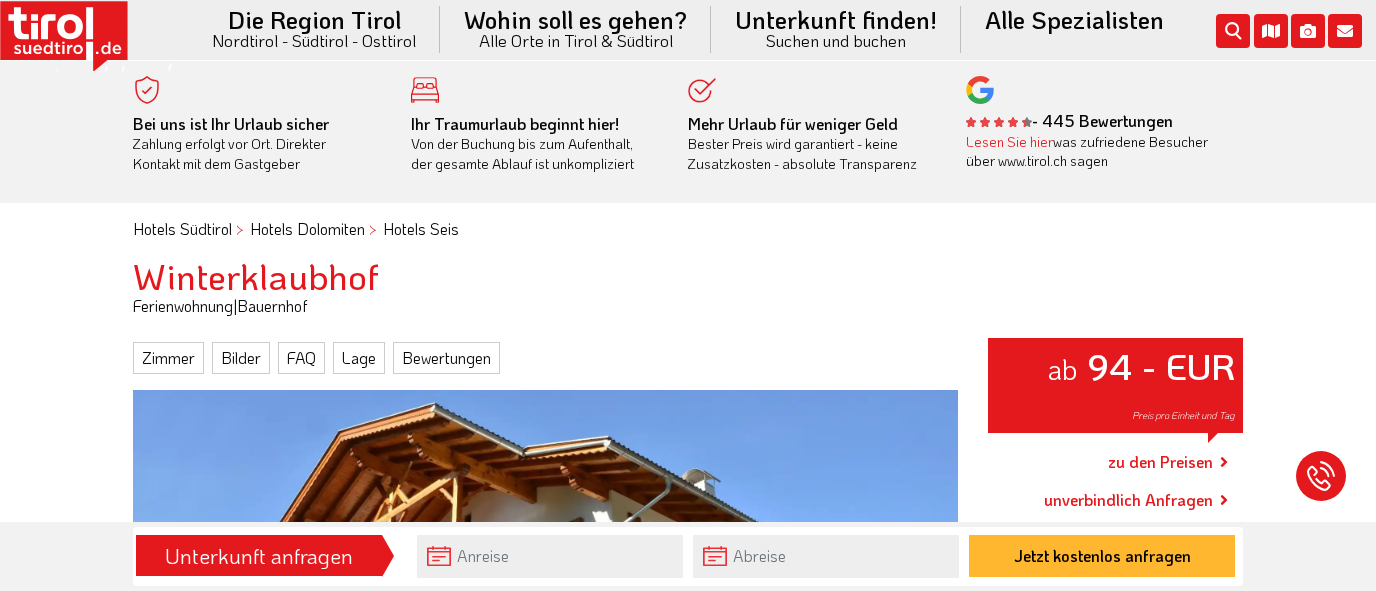 click on "zu den Preisen" at bounding box center [1160, 462] 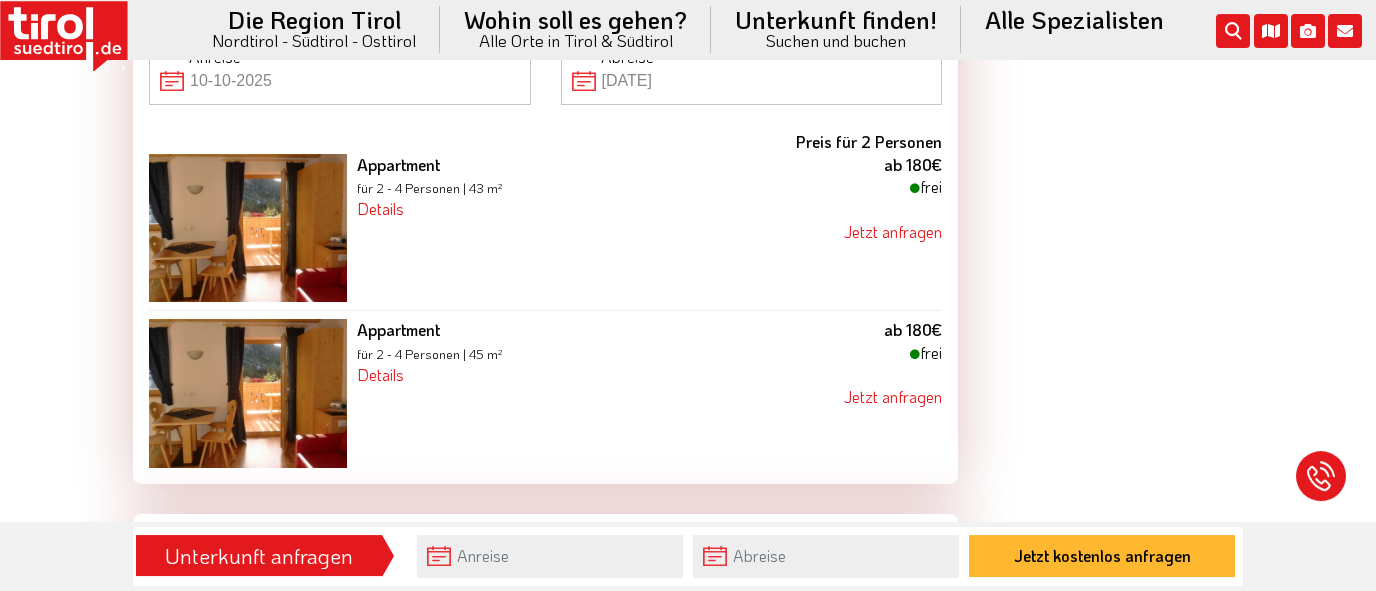 scroll, scrollTop: 1935, scrollLeft: 0, axis: vertical 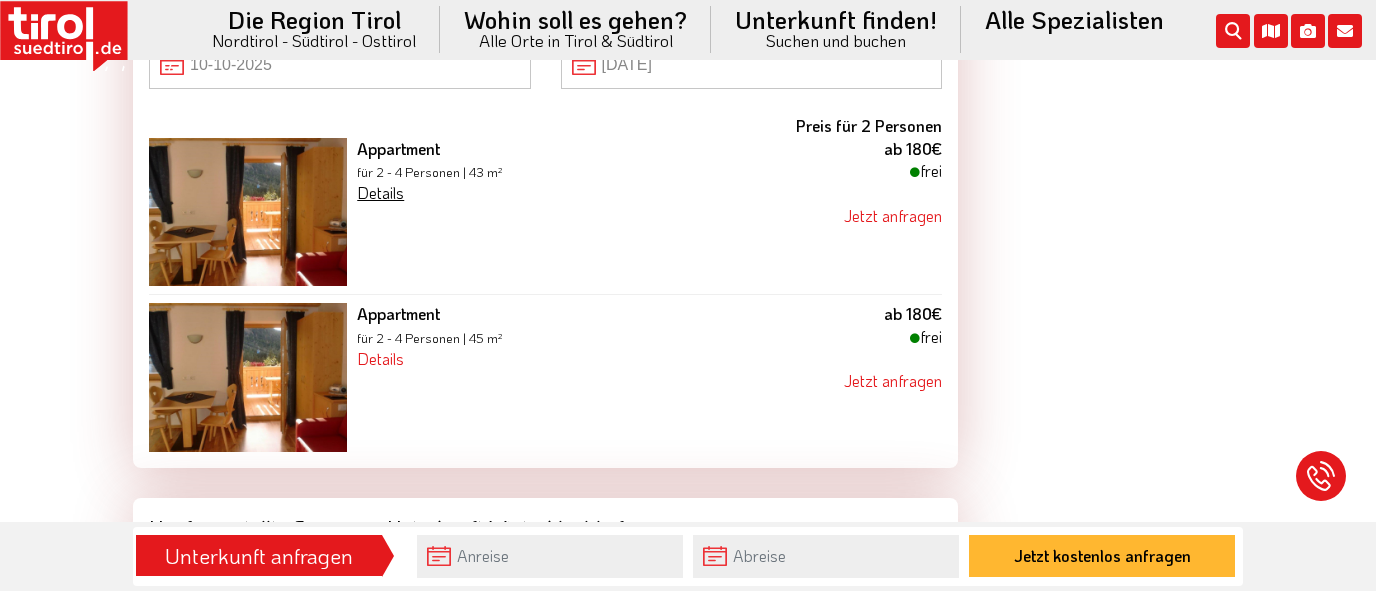 click on "Details" at bounding box center [380, 192] 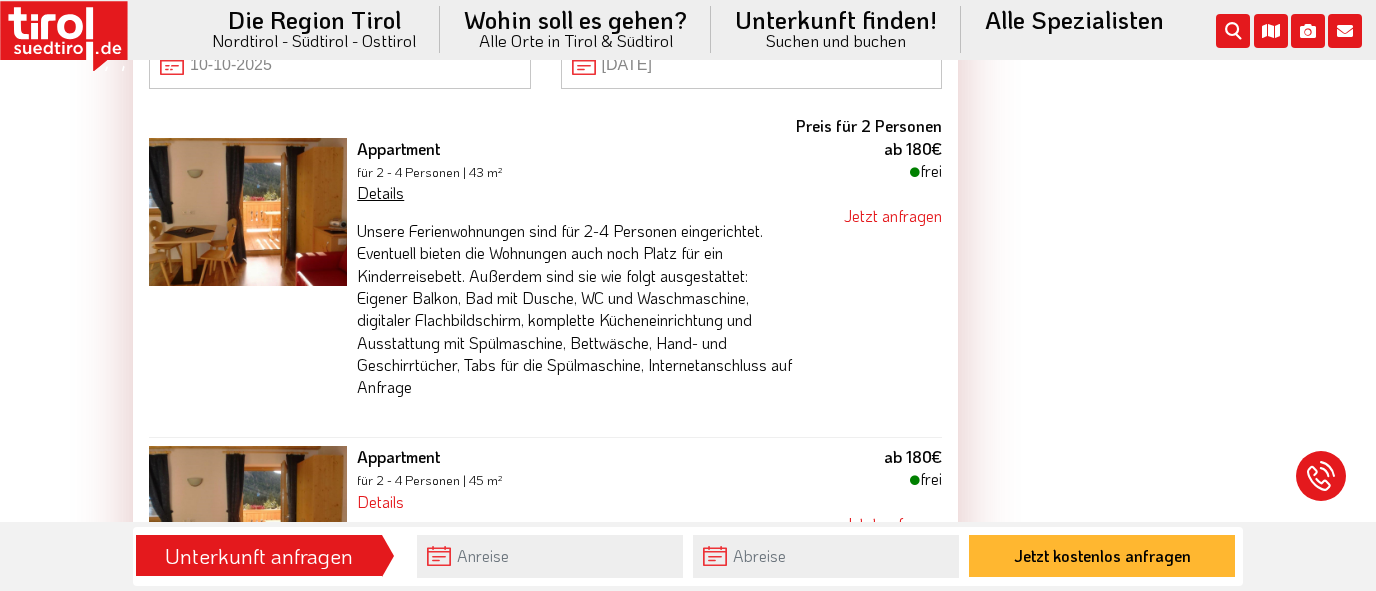 click on "Details" at bounding box center [380, 192] 